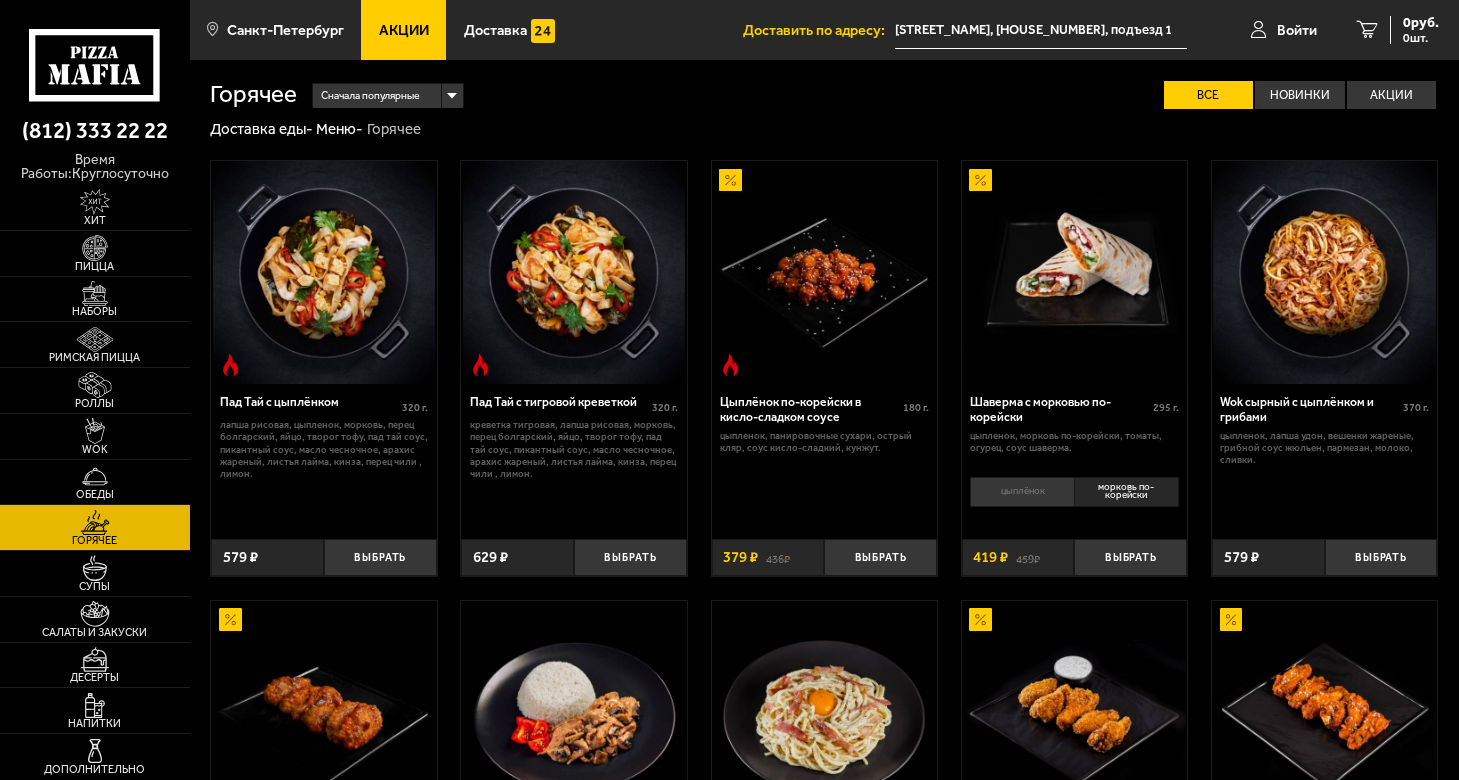 scroll, scrollTop: 0, scrollLeft: 0, axis: both 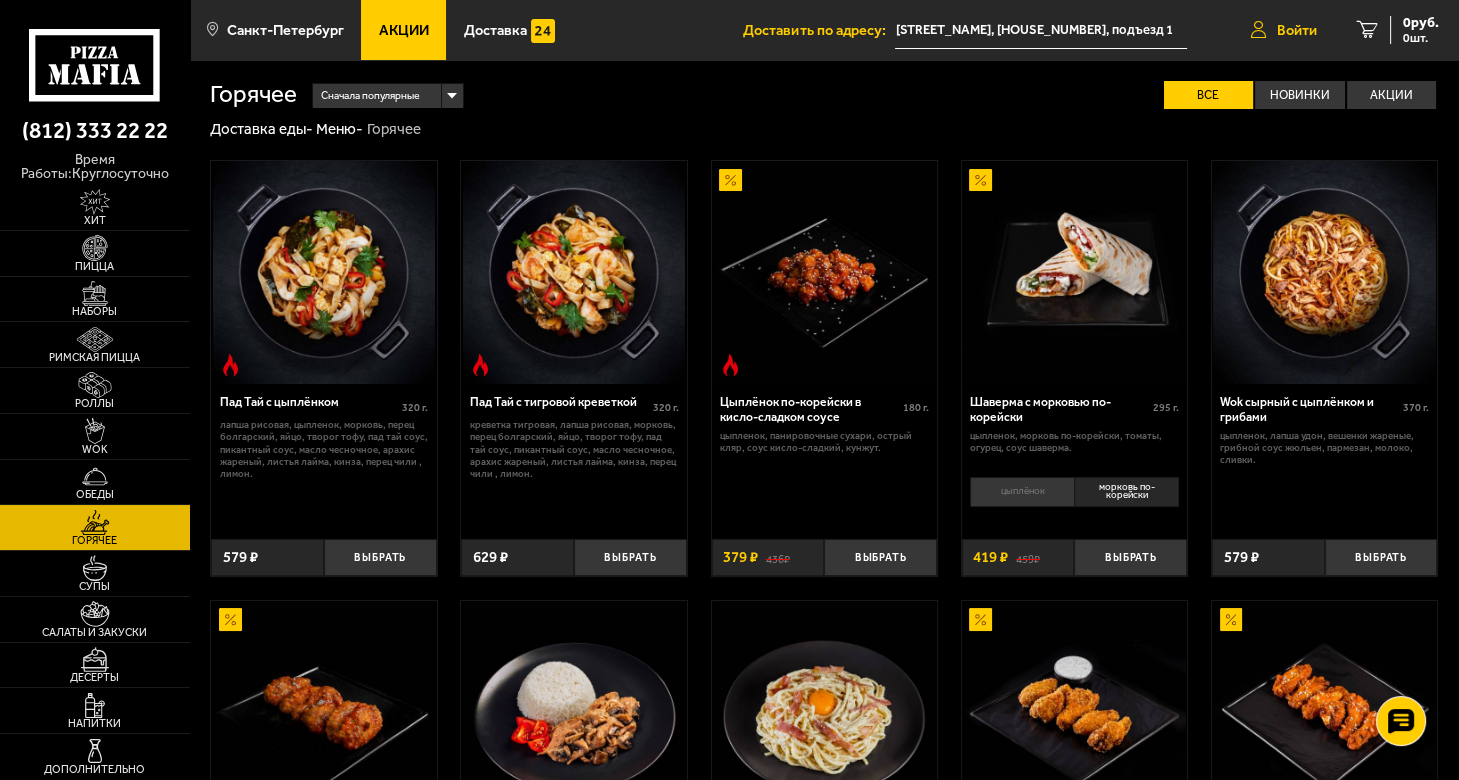 click on "Войти" at bounding box center [1284, 30] 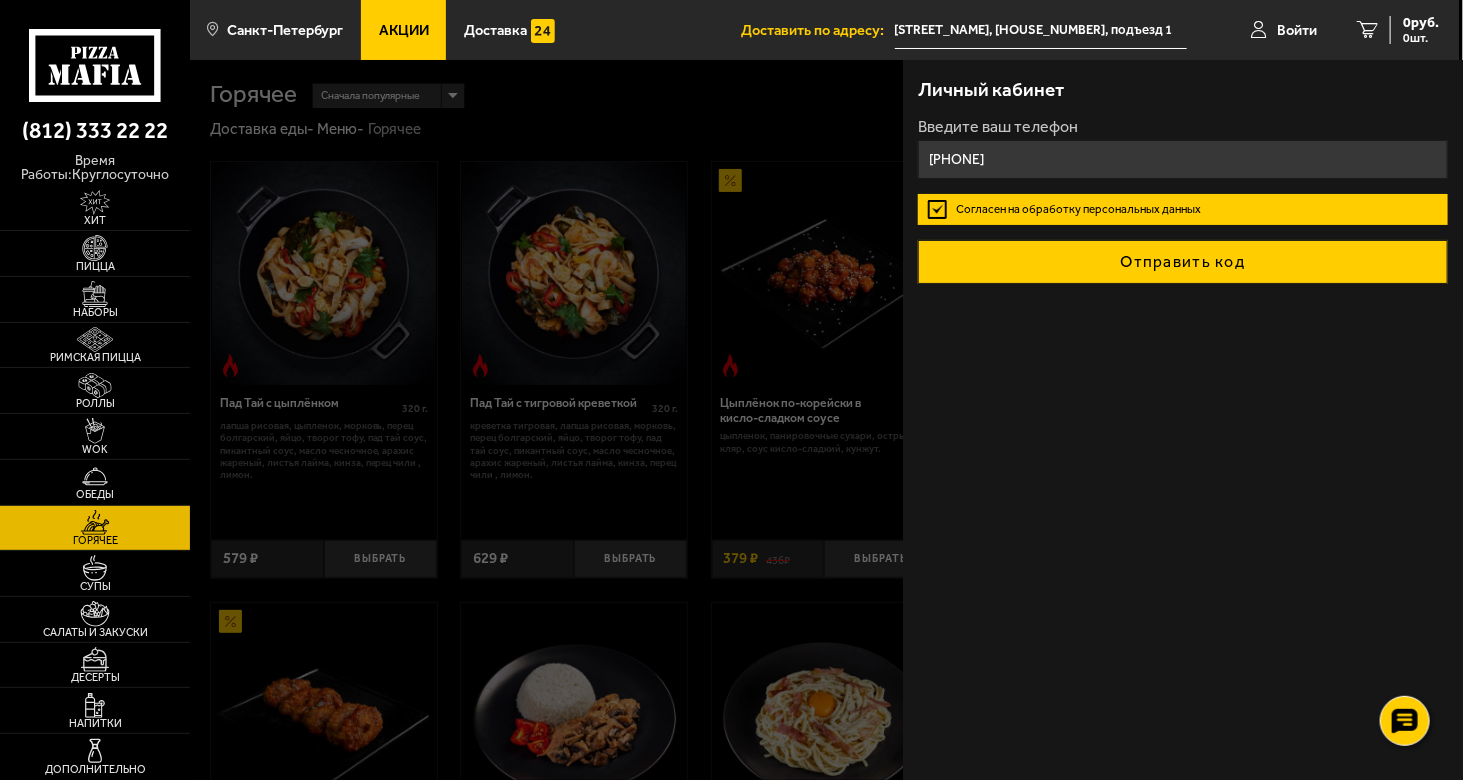 type on "+7 (911) 215-61-57" 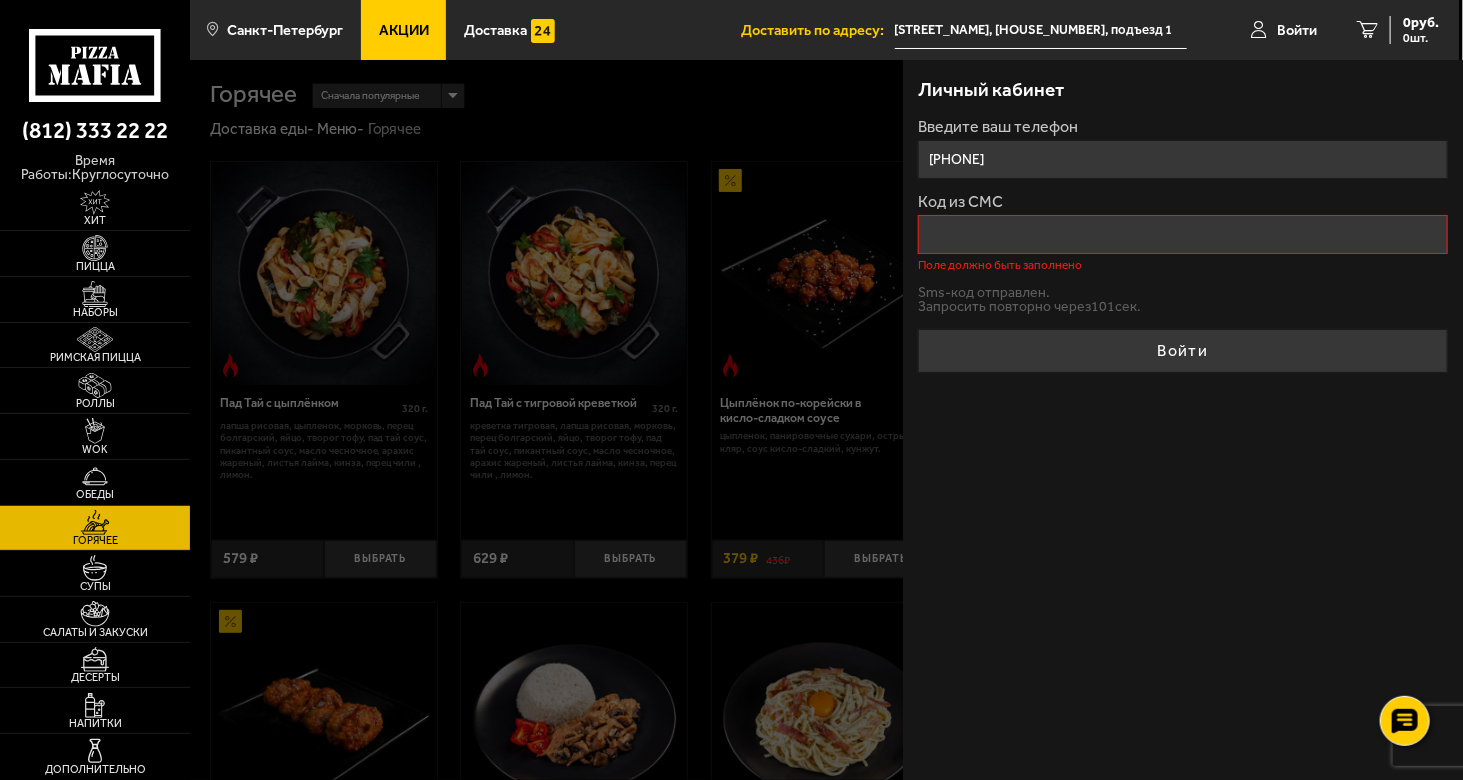 click at bounding box center [921, 450] 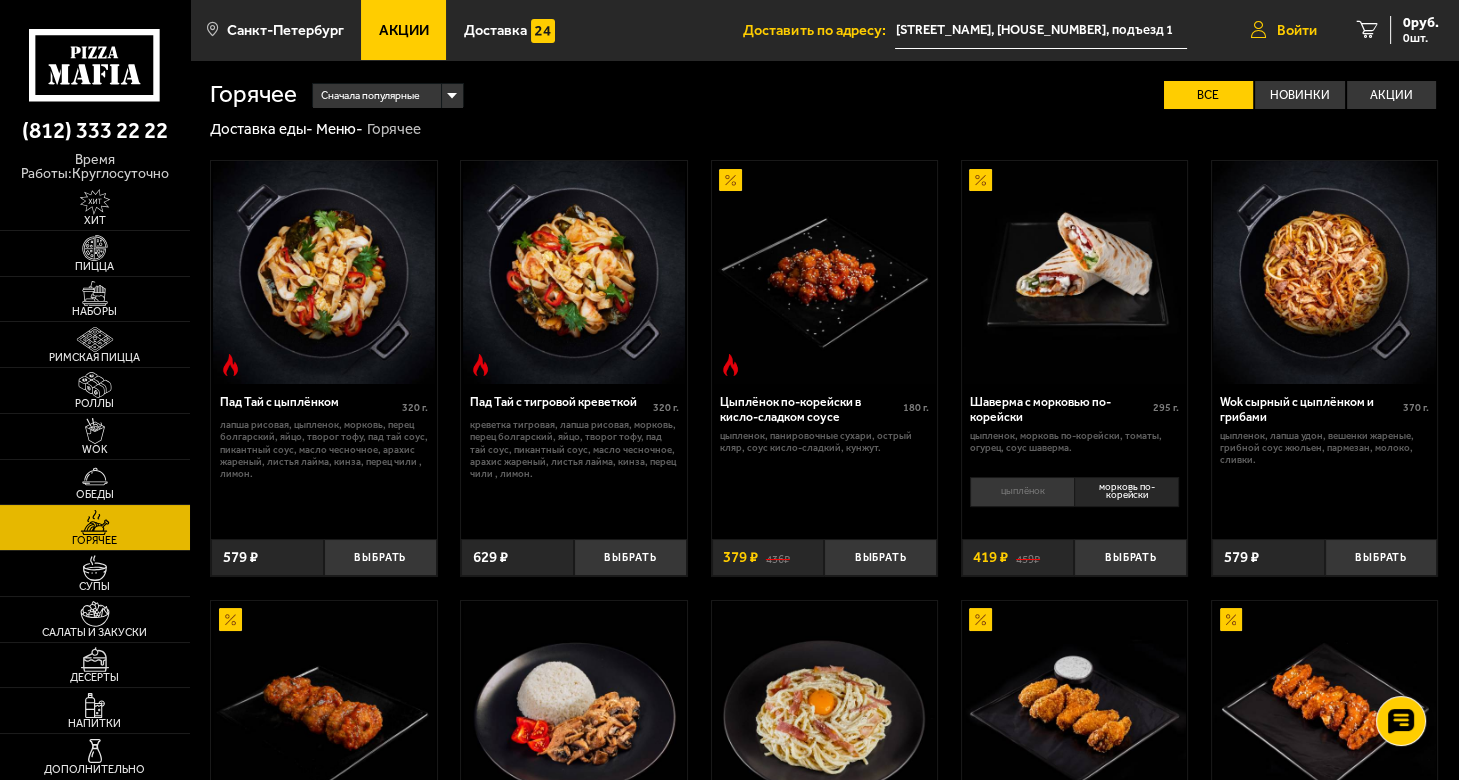click on "Войти" at bounding box center (1284, 30) 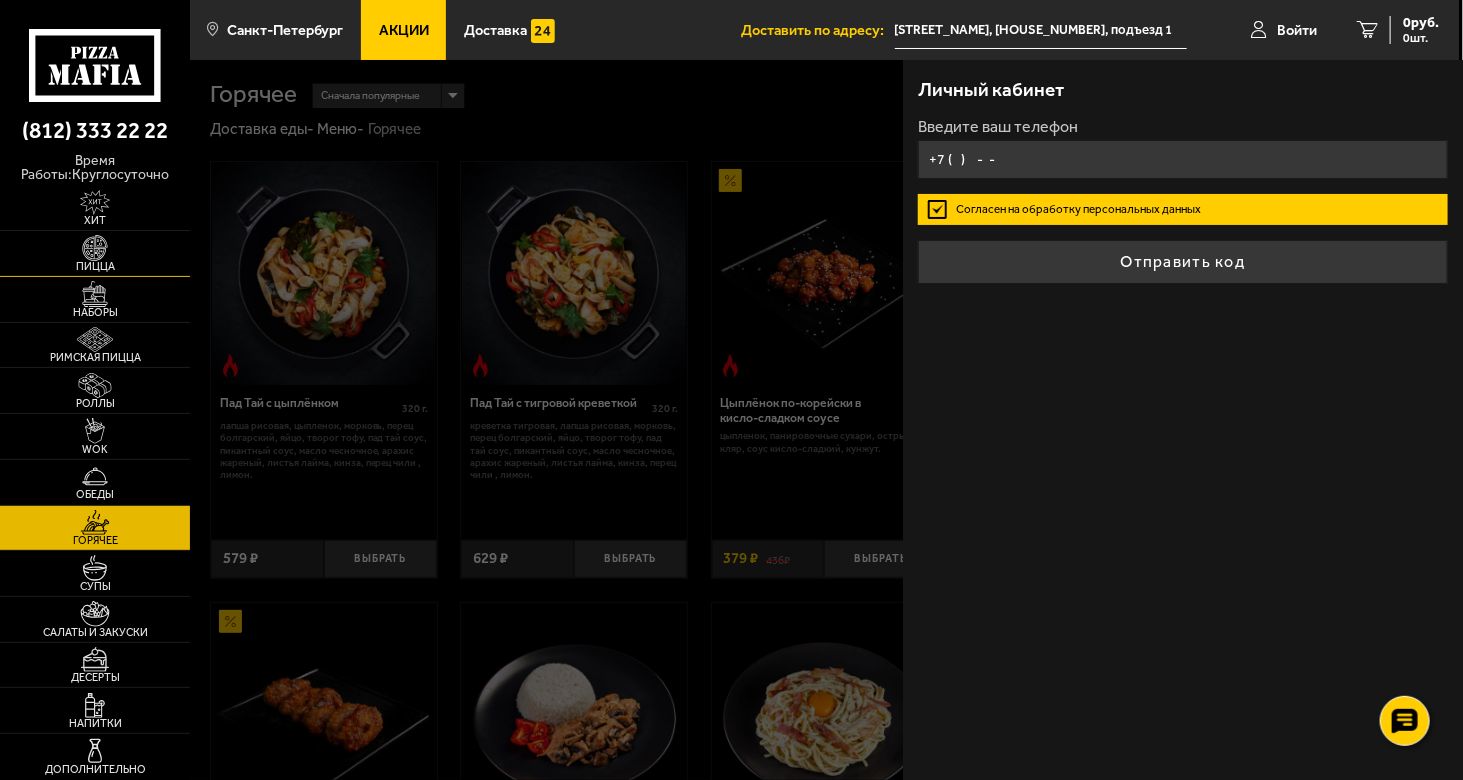 type 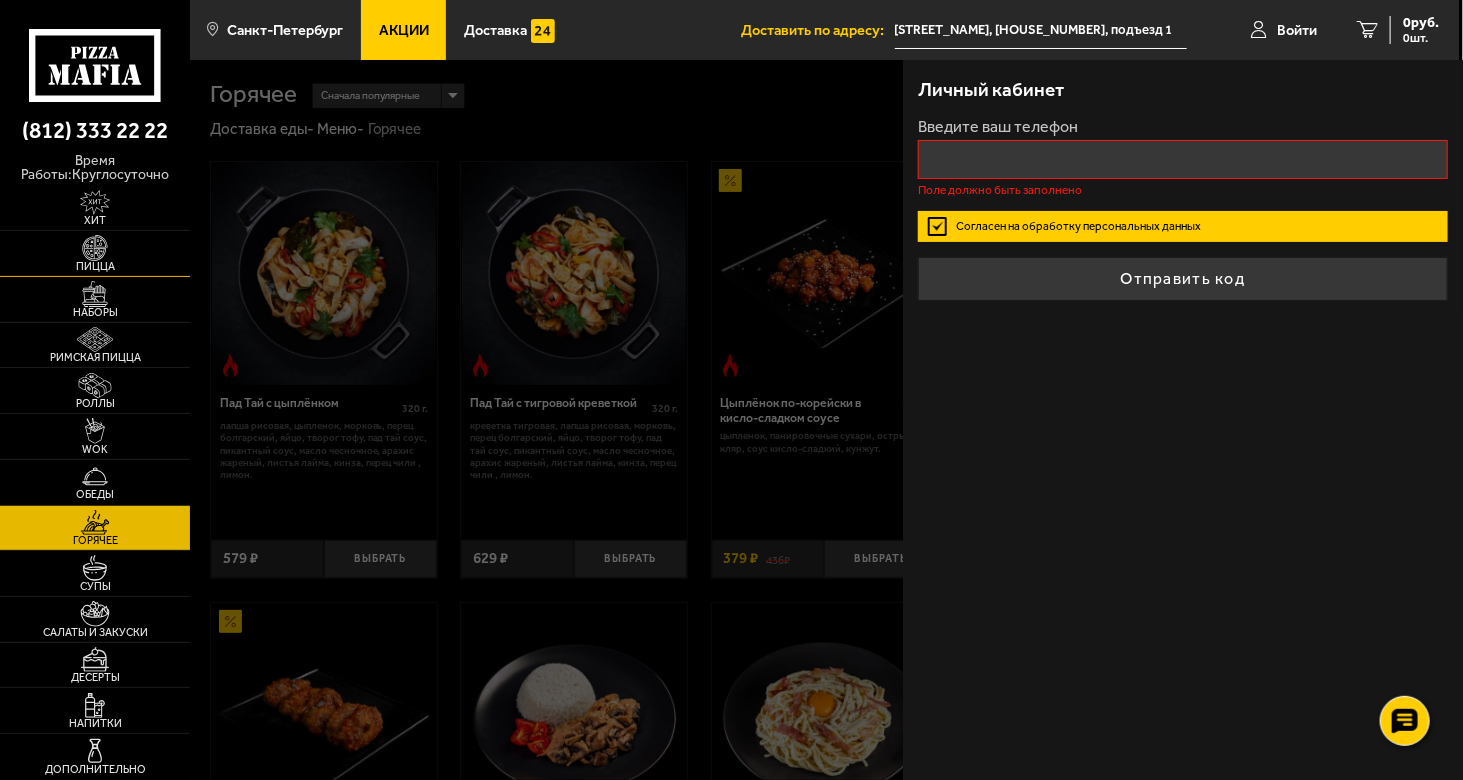 click on "Пицца" at bounding box center [95, 266] 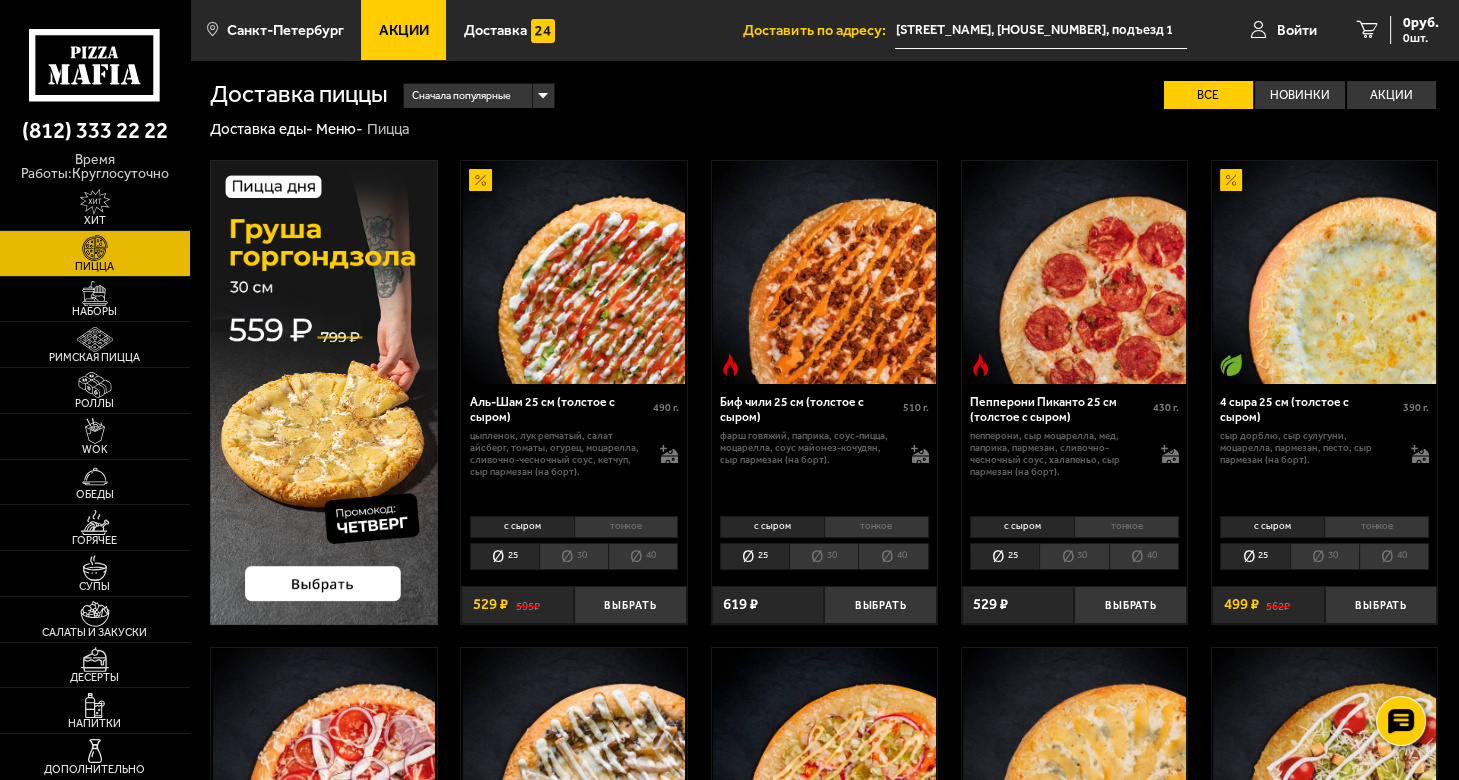 click on "30" at bounding box center (823, 556) 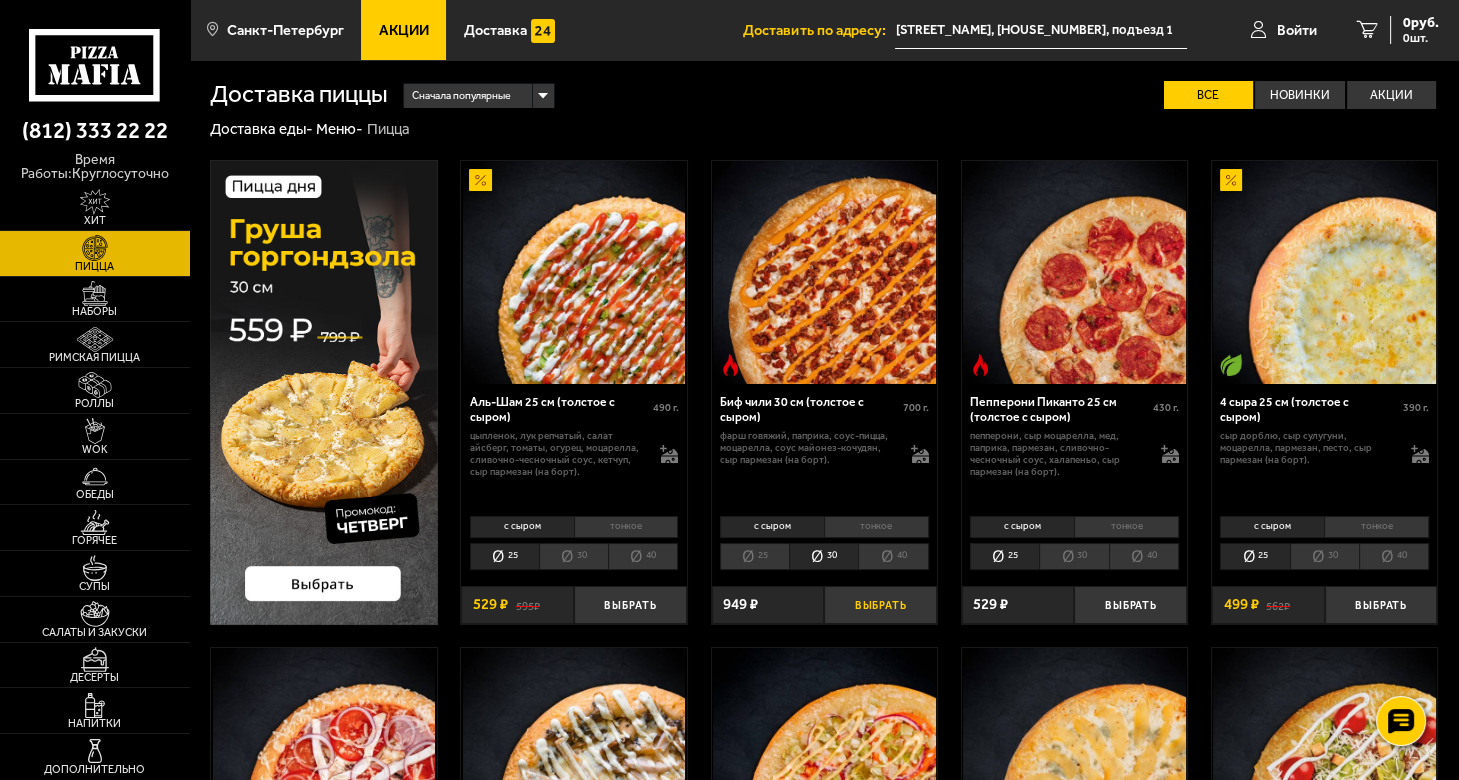 click on "Выбрать" at bounding box center (880, 604) 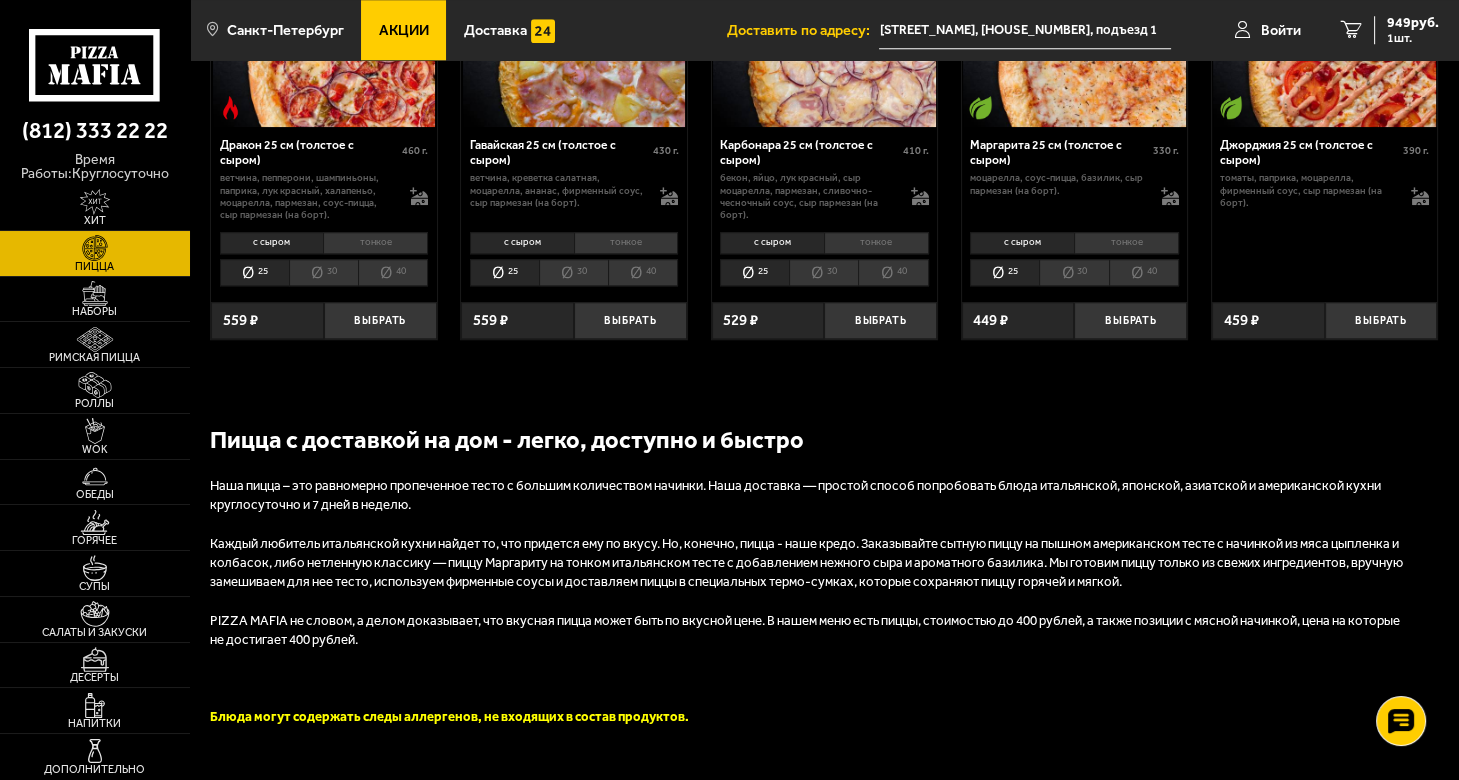 scroll, scrollTop: 3000, scrollLeft: 0, axis: vertical 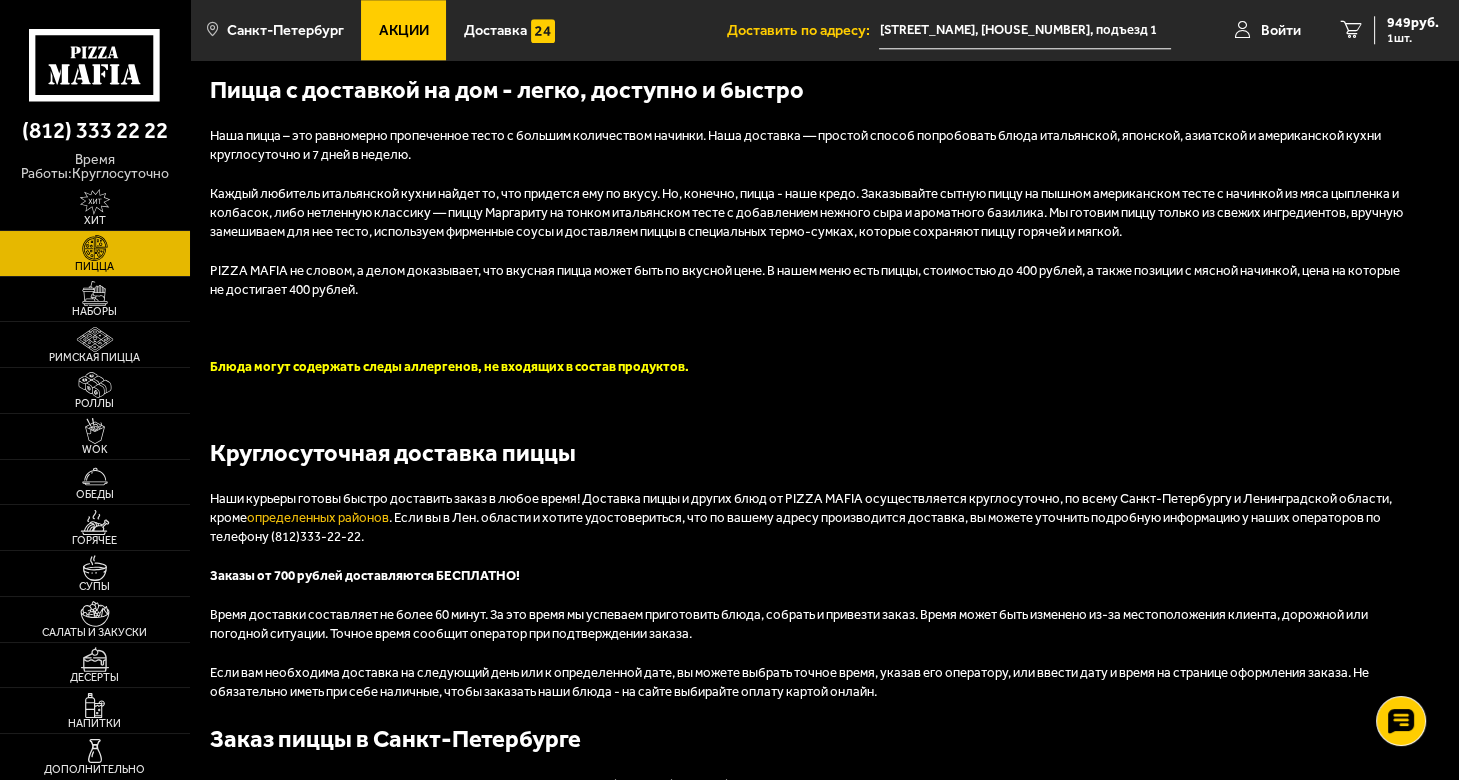 click 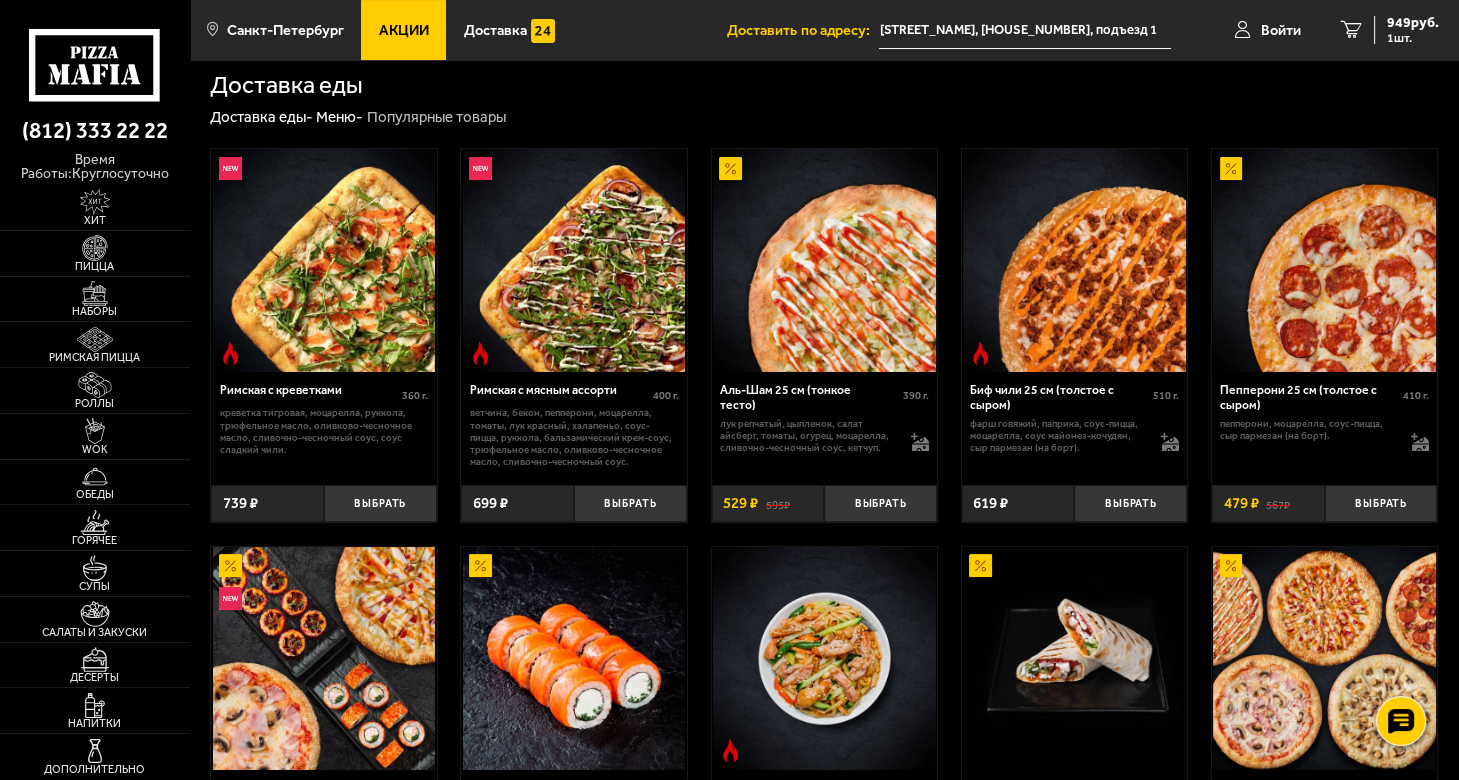 scroll, scrollTop: 300, scrollLeft: 0, axis: vertical 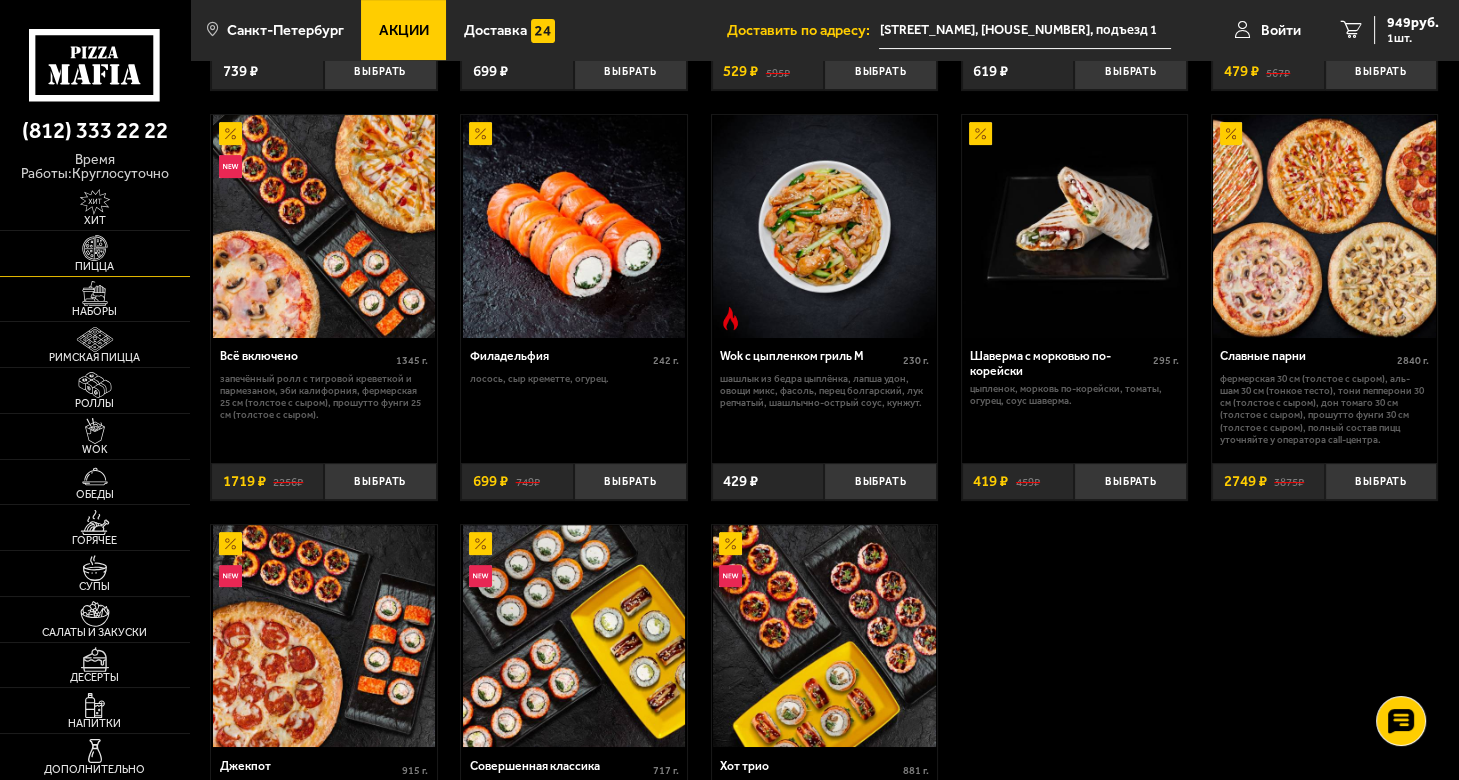click at bounding box center [95, 248] 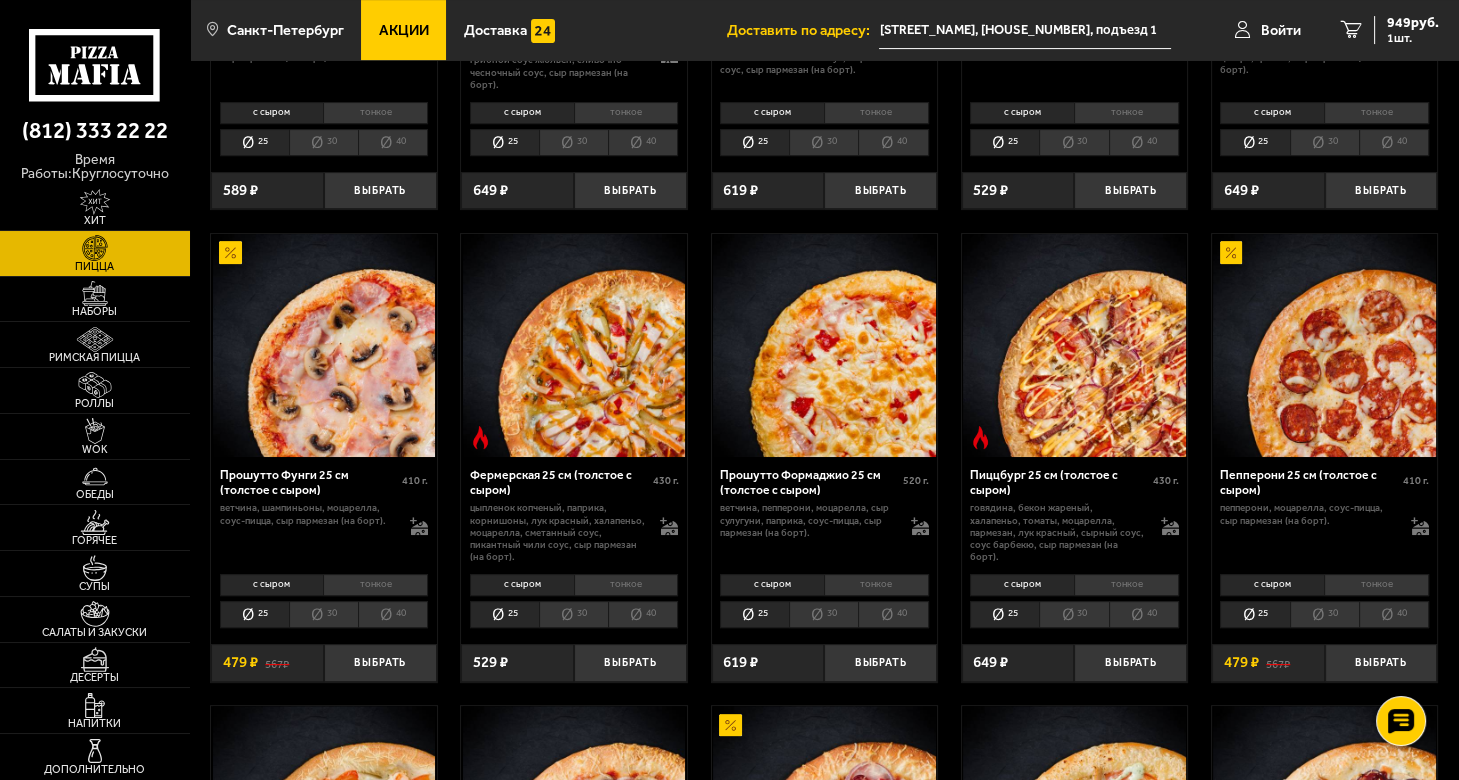 scroll, scrollTop: 900, scrollLeft: 0, axis: vertical 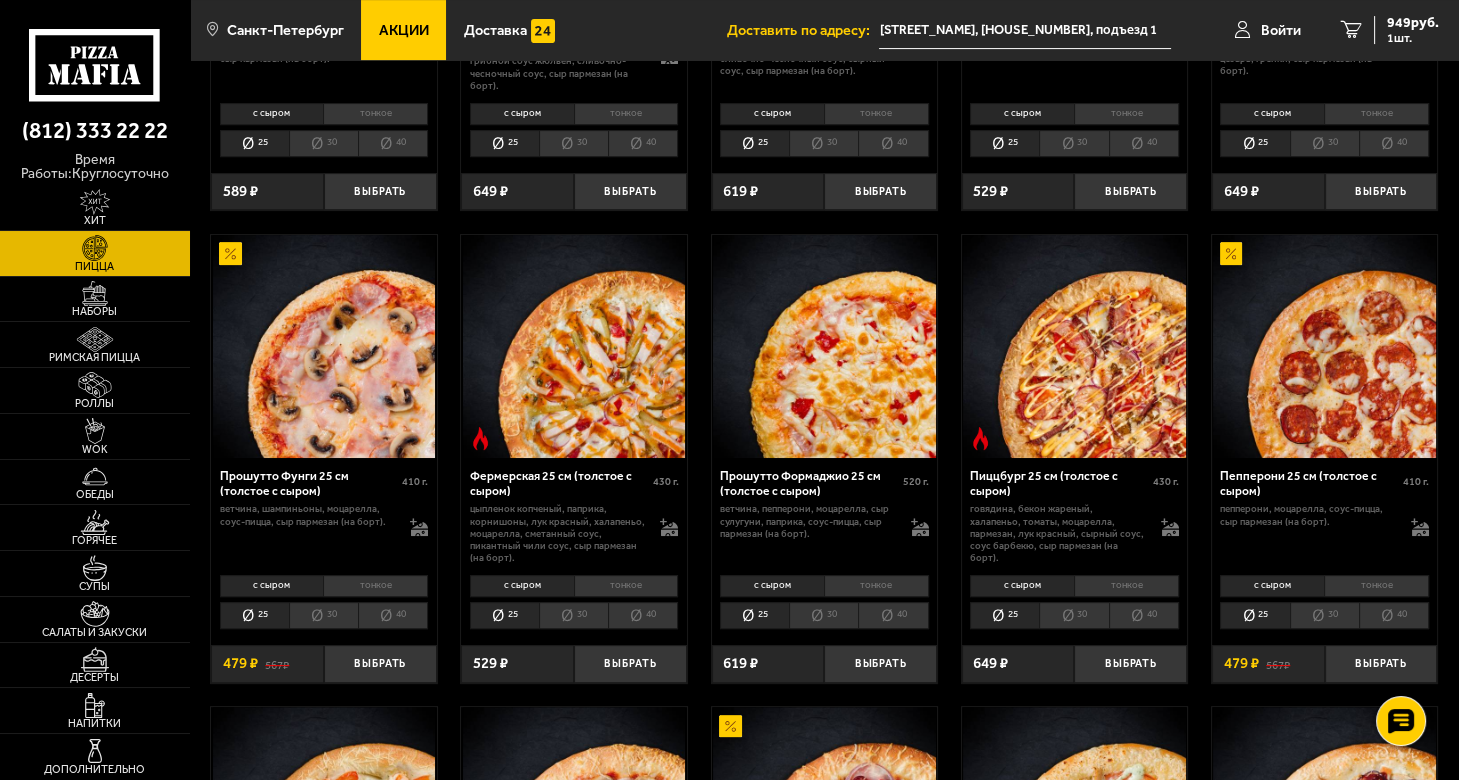 click on "30" at bounding box center [1324, 615] 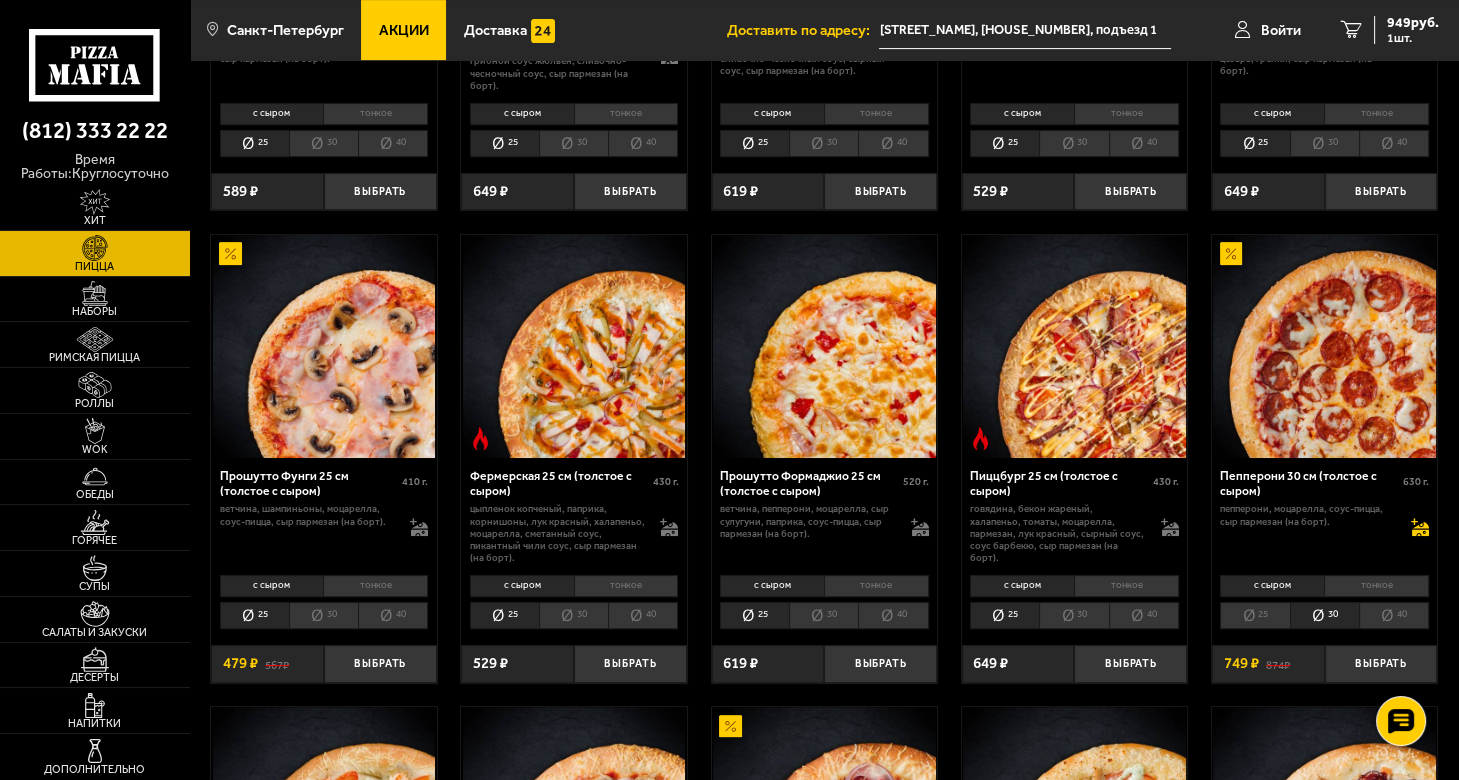 click 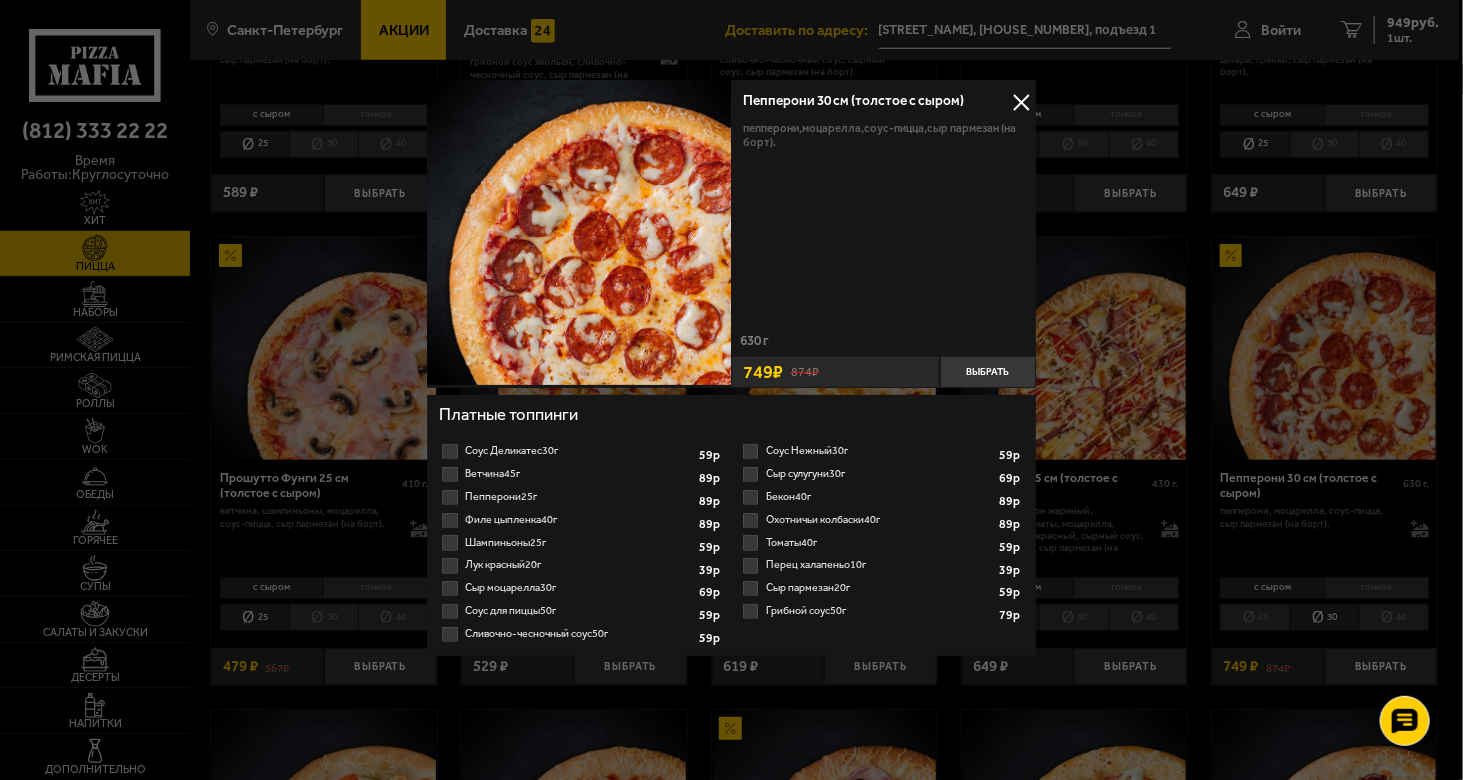 click on "Охотничьи колбаски  40г 1 2 3 4 5 6 7 8" at bounding box center (881, 520) 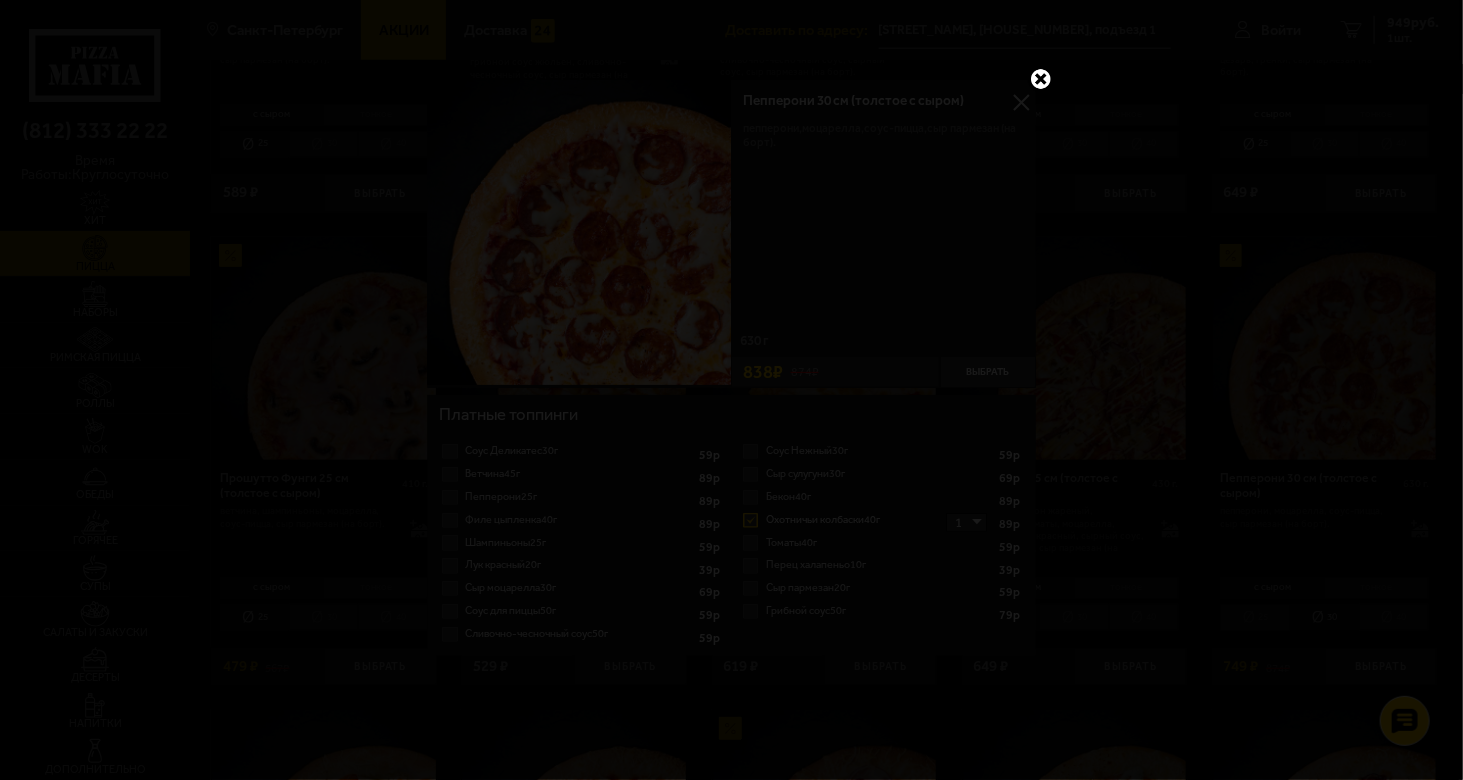 click at bounding box center (1041, 79) 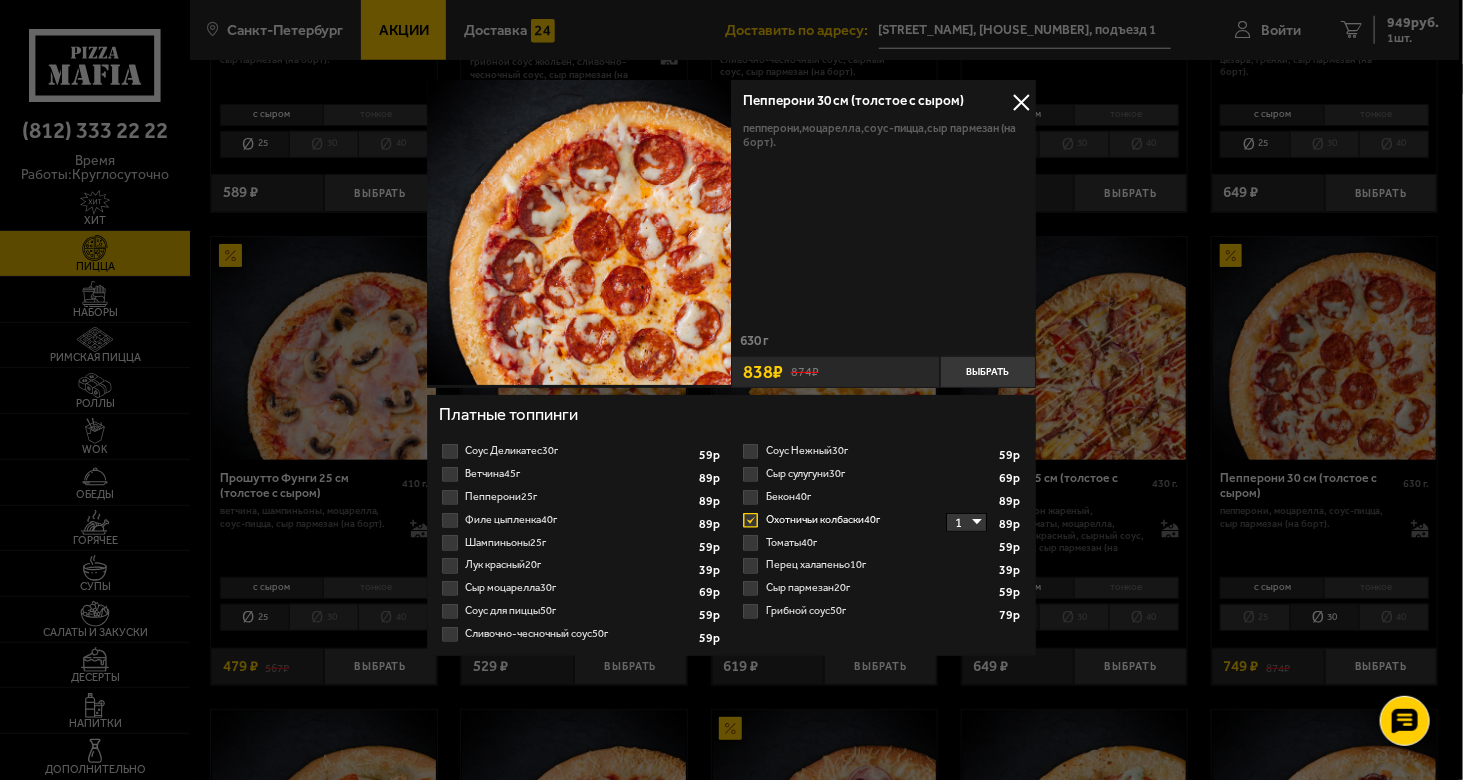 click on "Лук красный  20г 1 2 3 4 5 6 7" at bounding box center [581, 565] 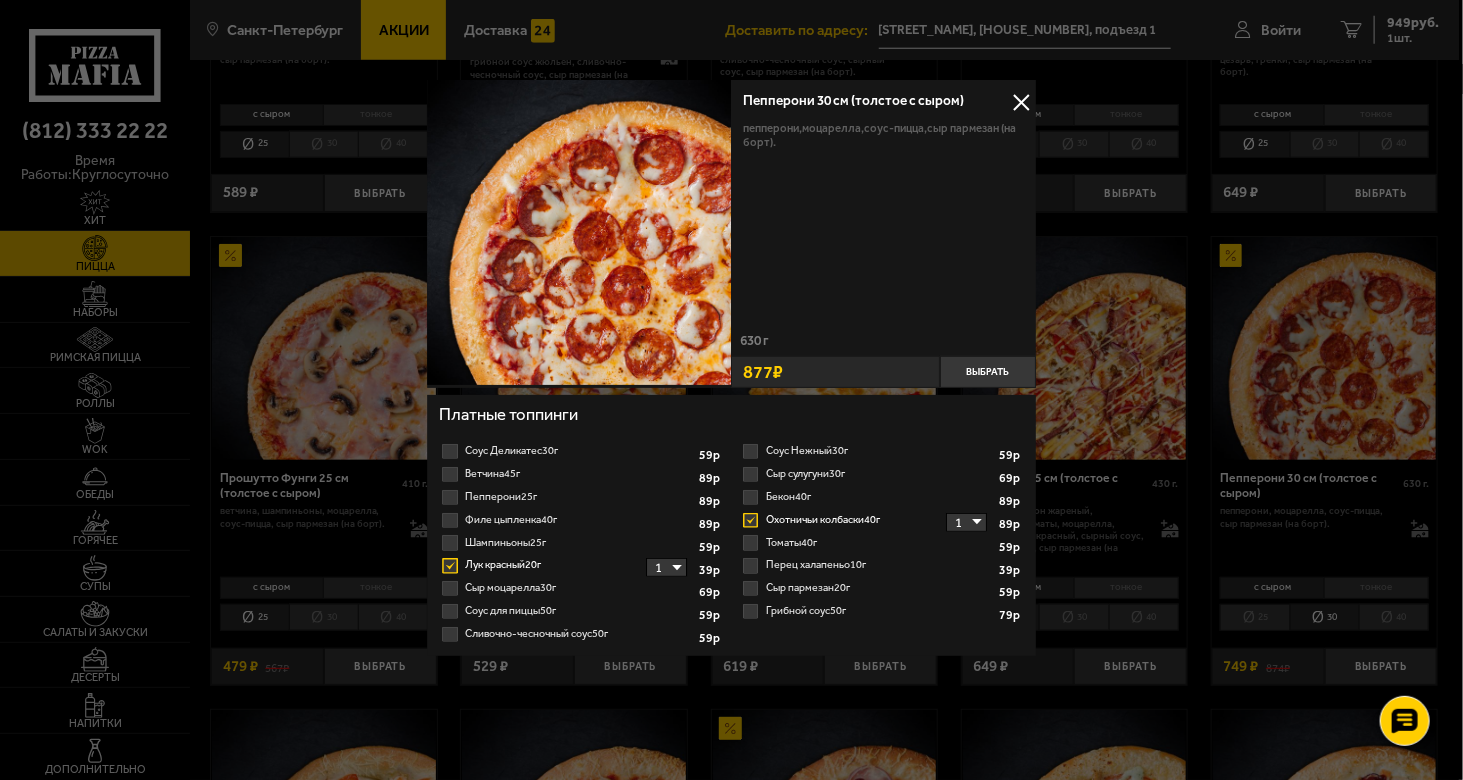 click on "Шампиньоны  25г 1 2 3 4 5 6" at bounding box center (581, 543) 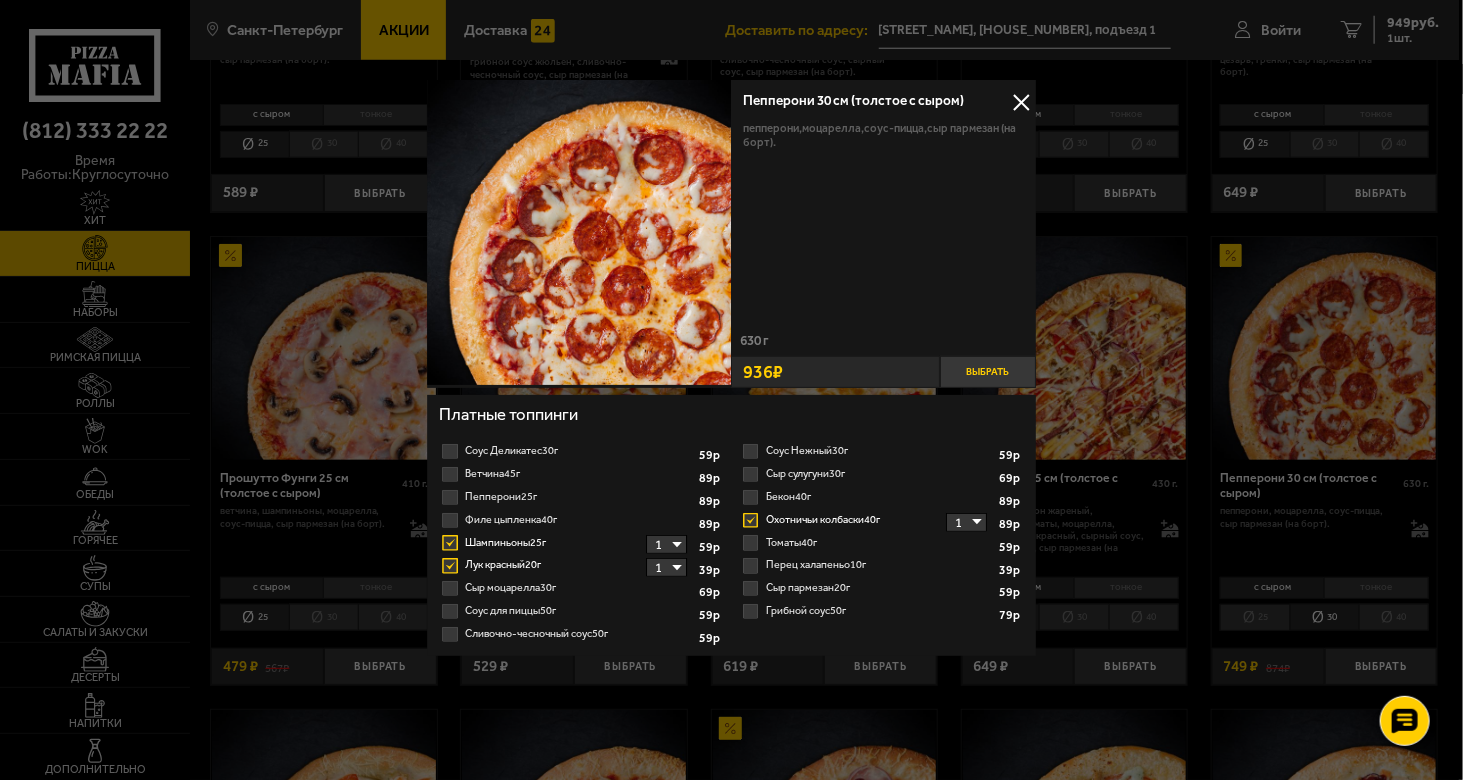 click on "Выбрать" at bounding box center (988, 372) 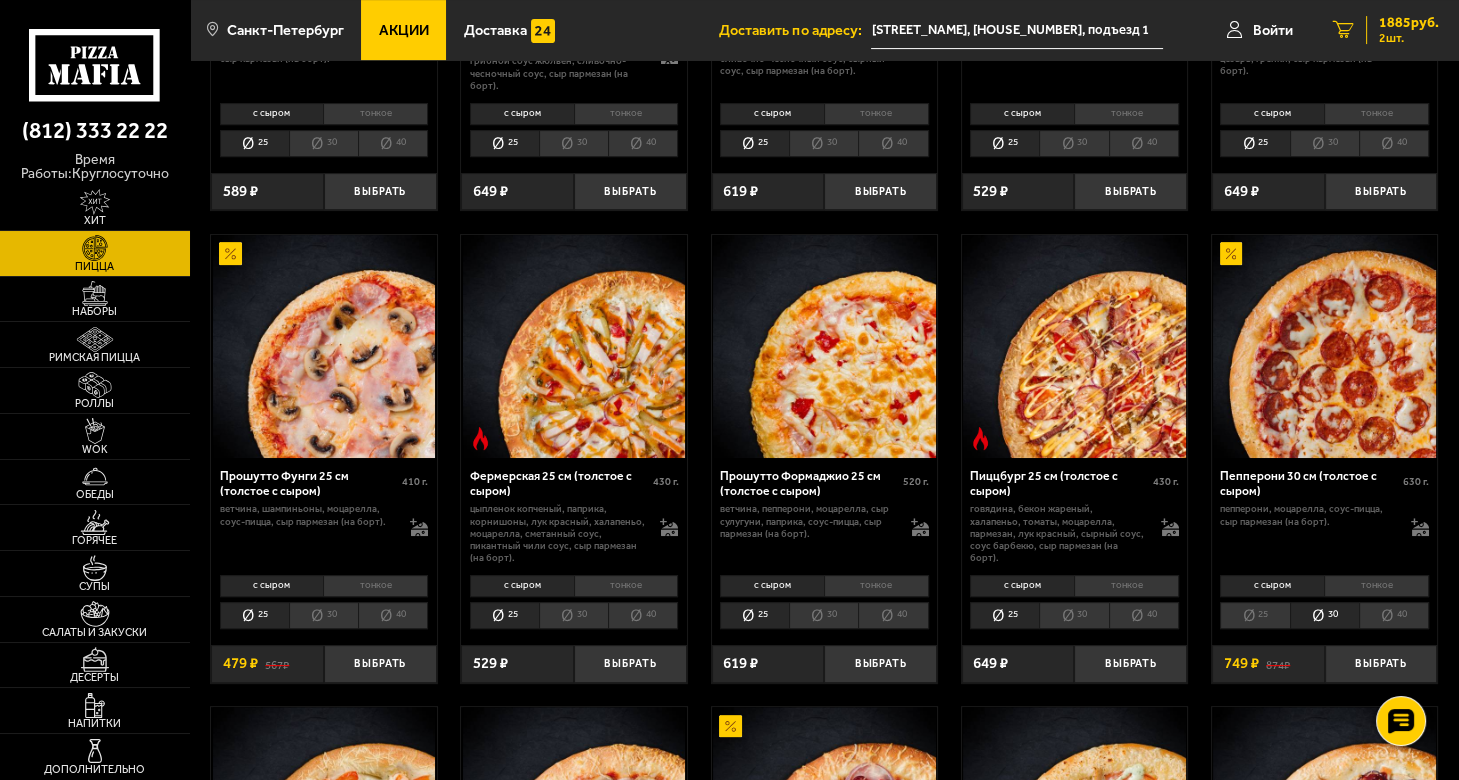 click on "1885  руб. 2  шт." at bounding box center [1402, 30] 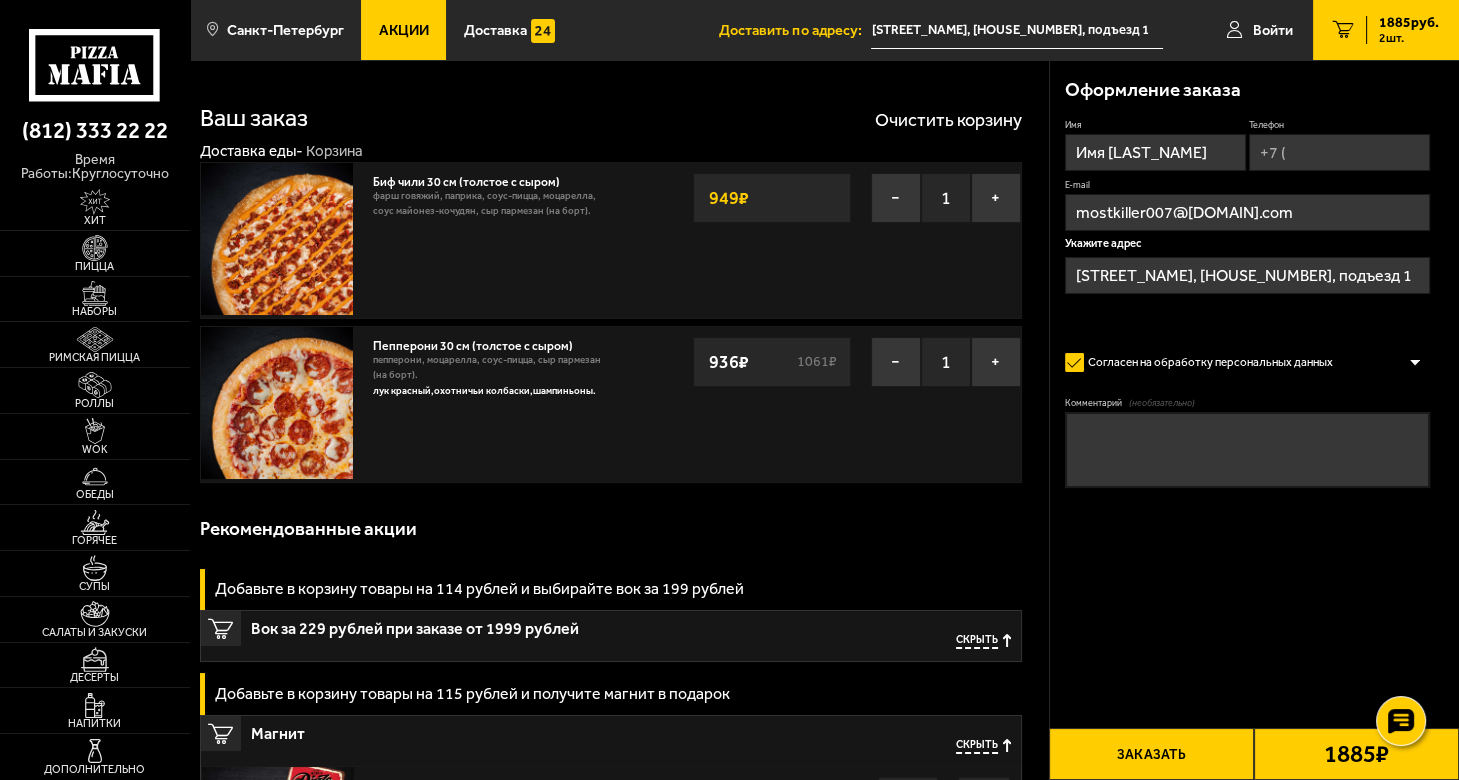 click on "Телефон" at bounding box center [1339, 152] 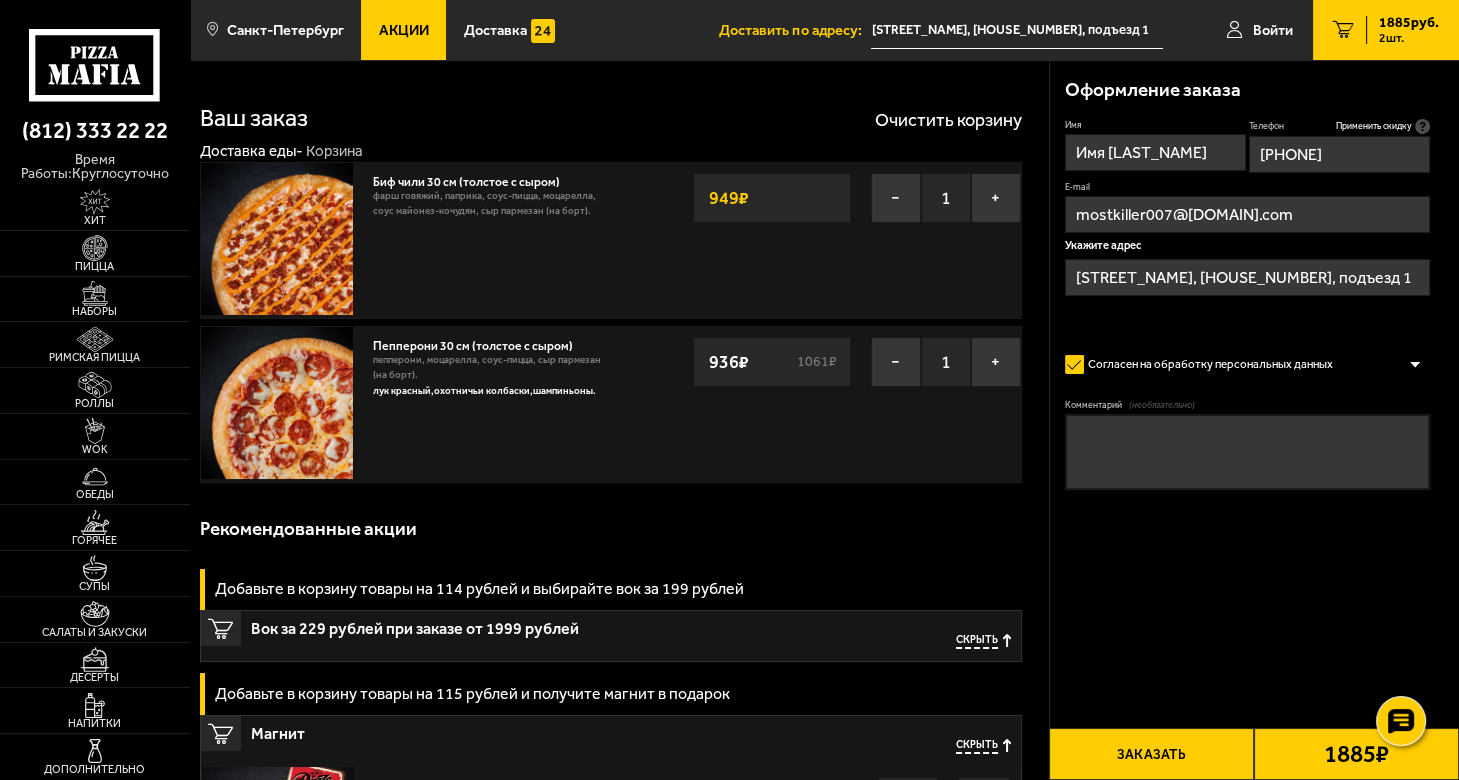 type on "+7 (911) 215-61-57" 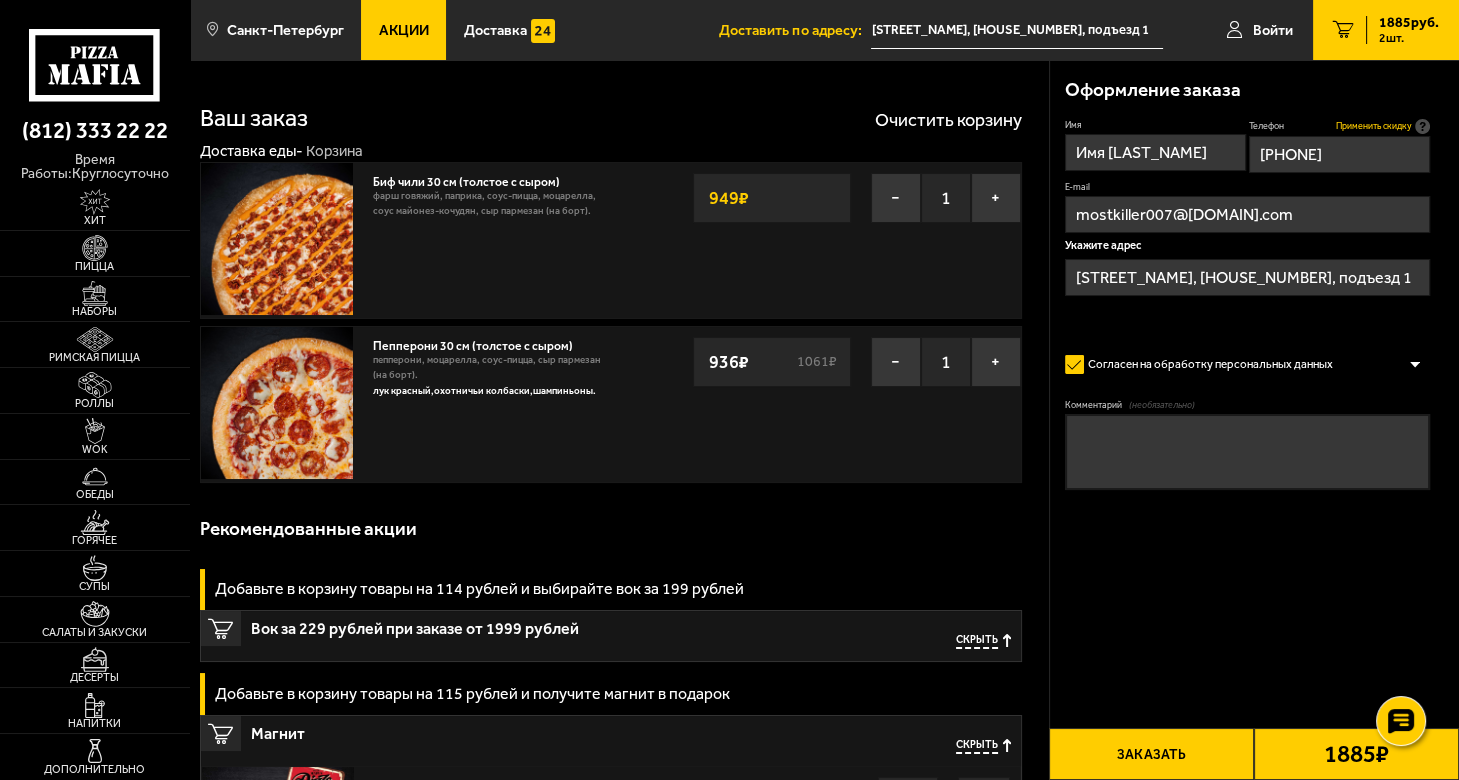 click on "Применить скидку" at bounding box center [1374, 126] 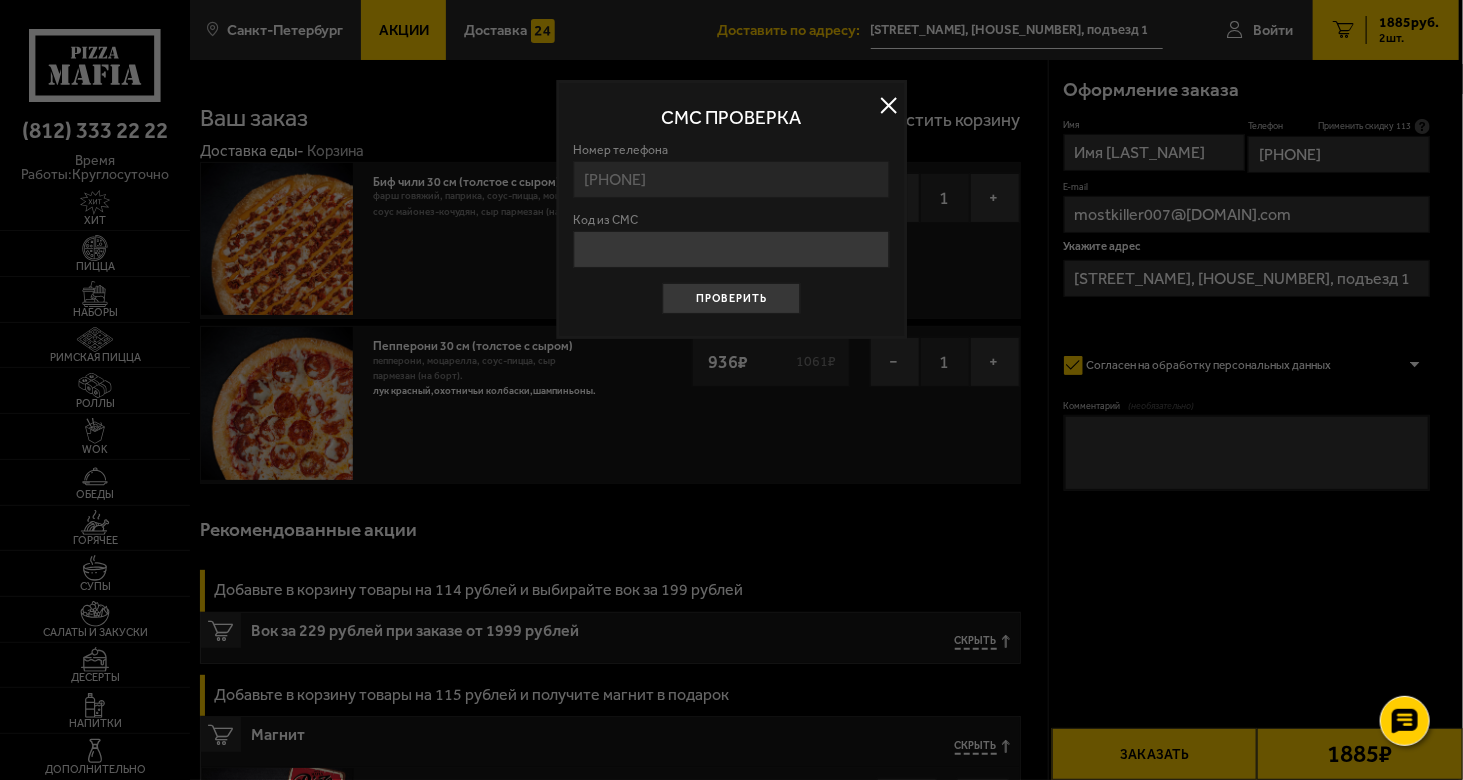 click on "СМС проверка   Номер телефона +7 (911) 215-61-57 Код из СМС Проверить" at bounding box center [731, 209] 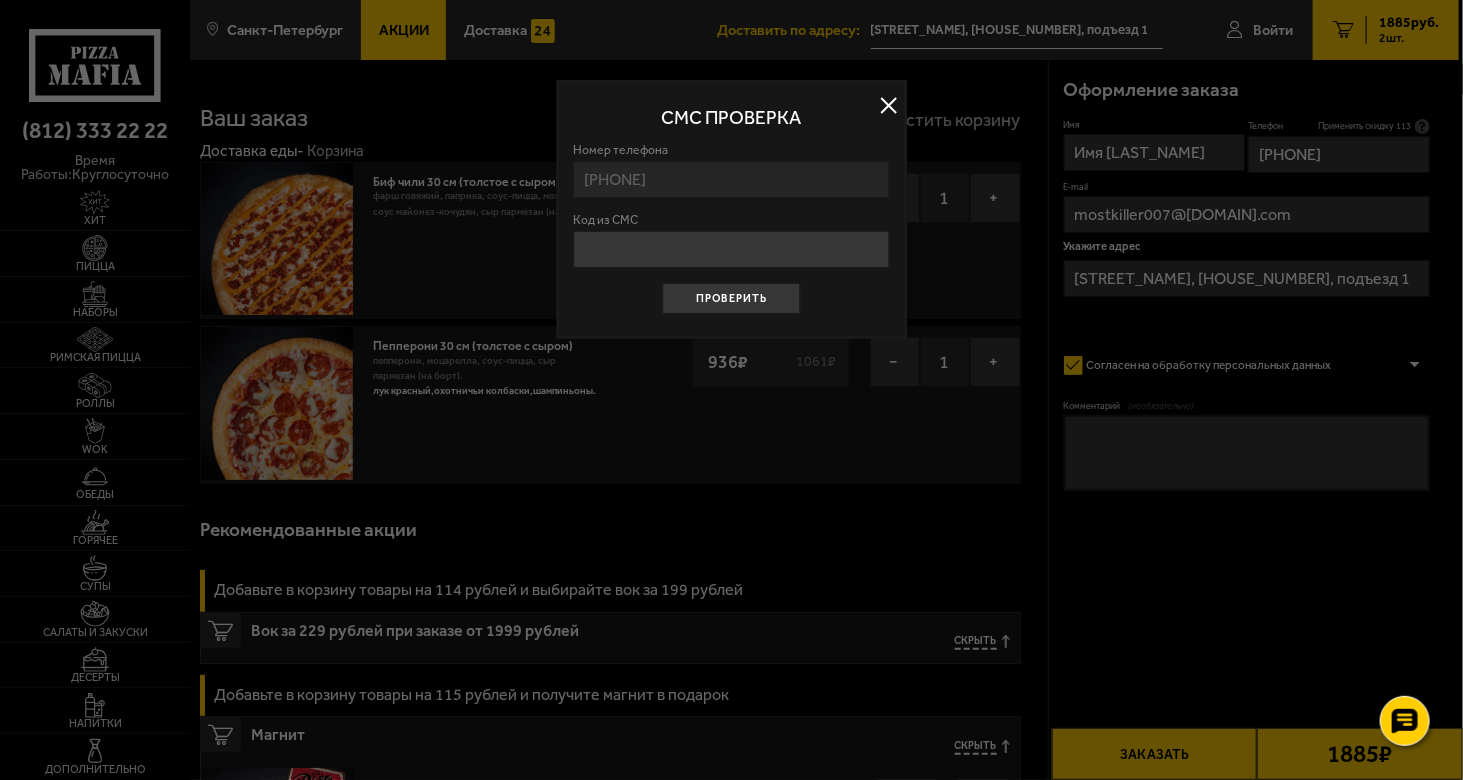 click at bounding box center [889, 105] 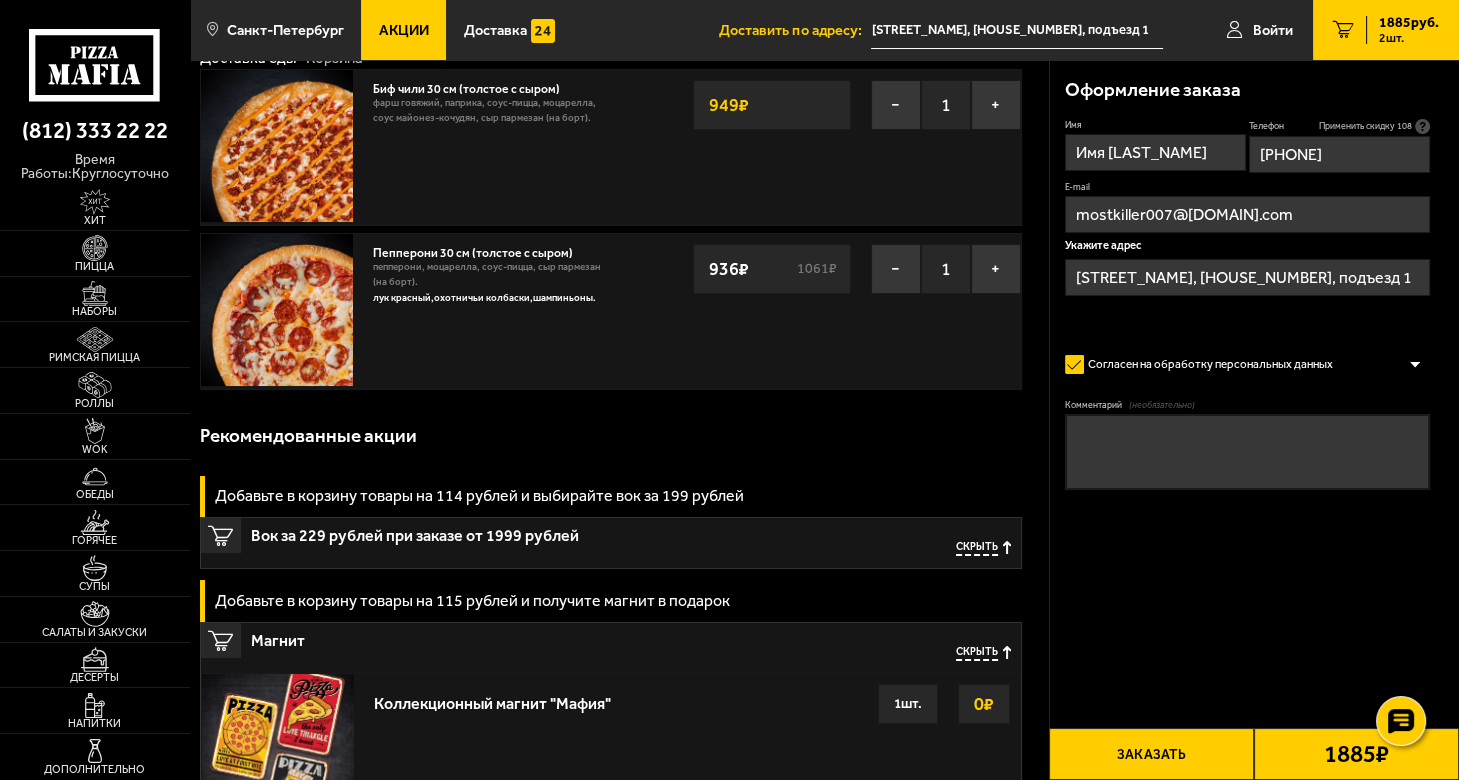 scroll, scrollTop: 0, scrollLeft: 0, axis: both 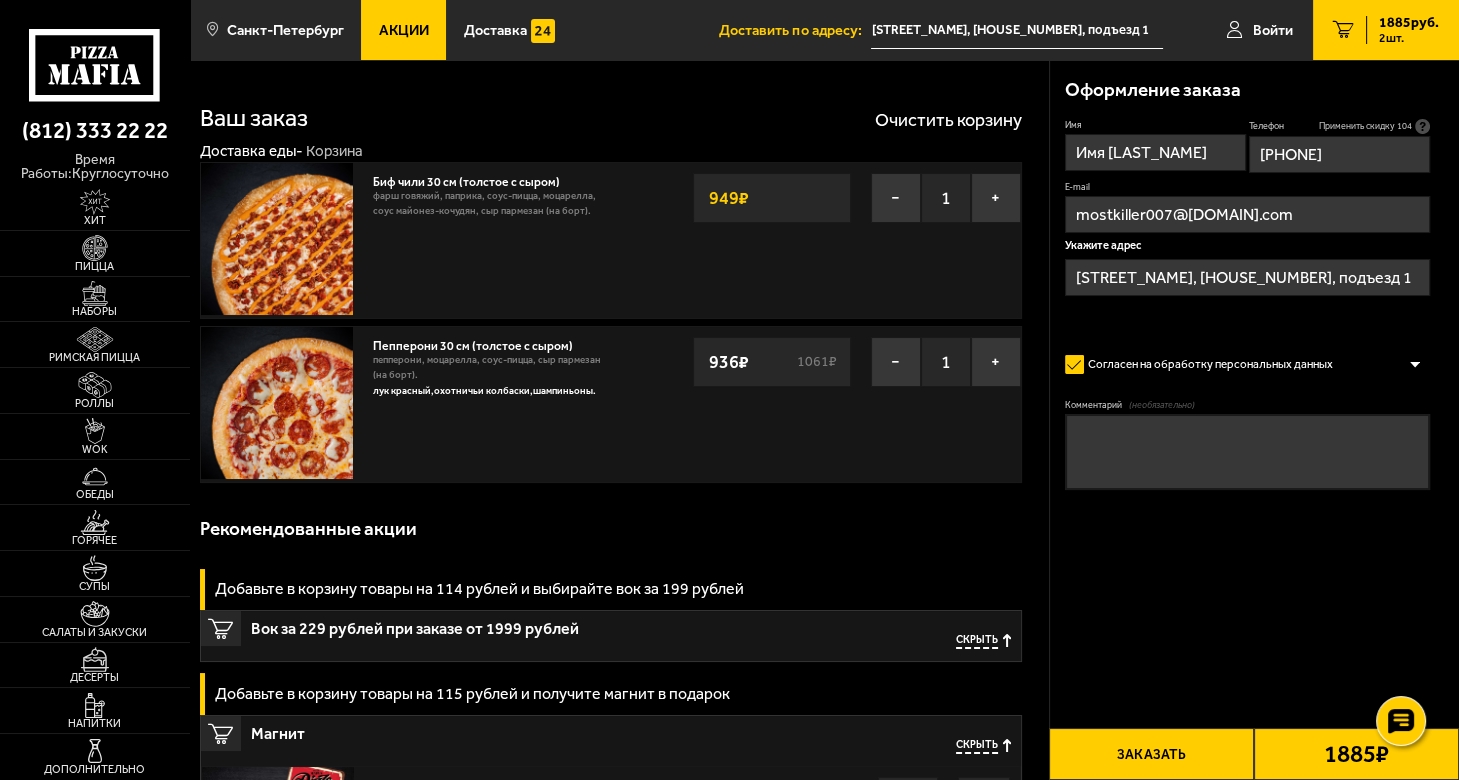 click on "Заказать" at bounding box center [1151, 754] 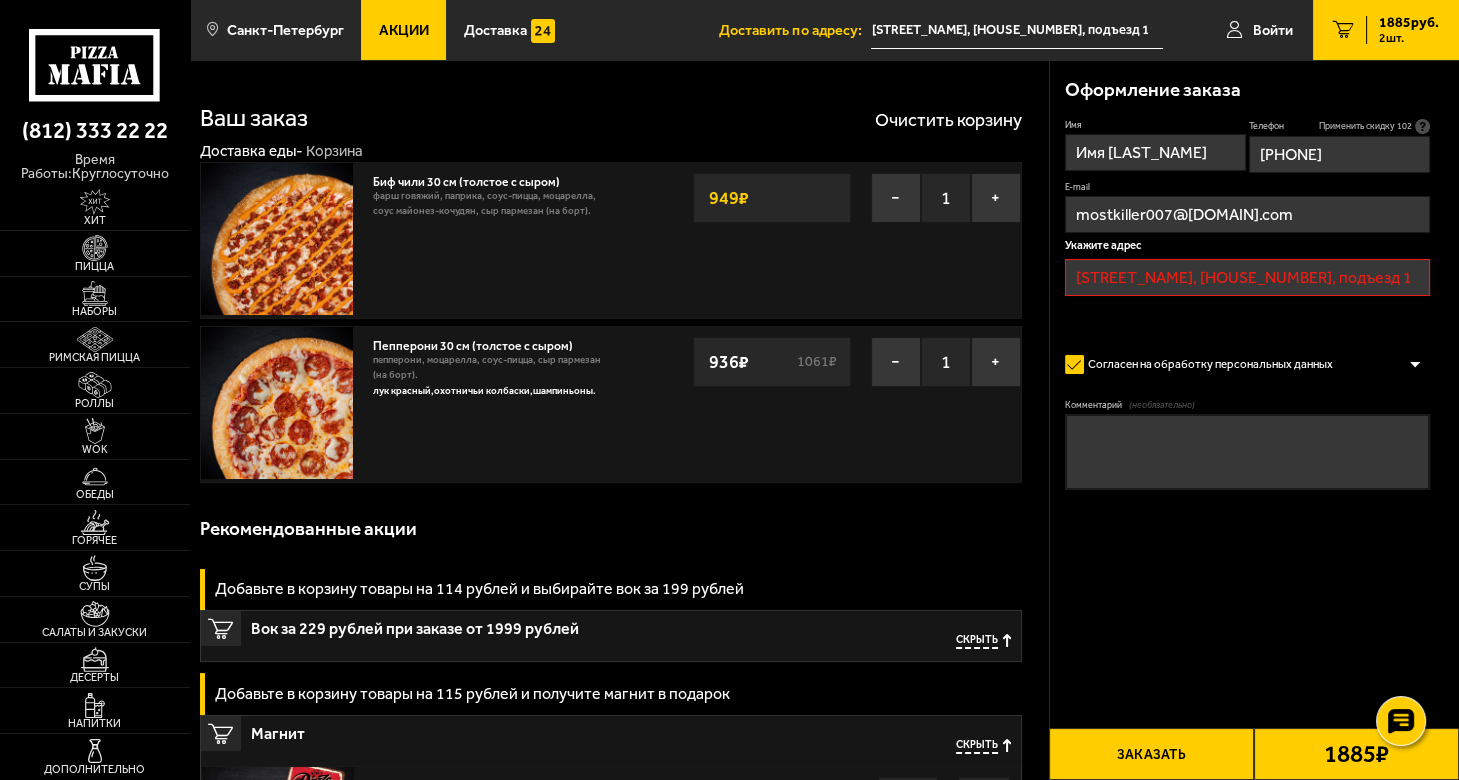 click on "[STREET], [NUMBER], [BUILDING]" at bounding box center [1247, 277] 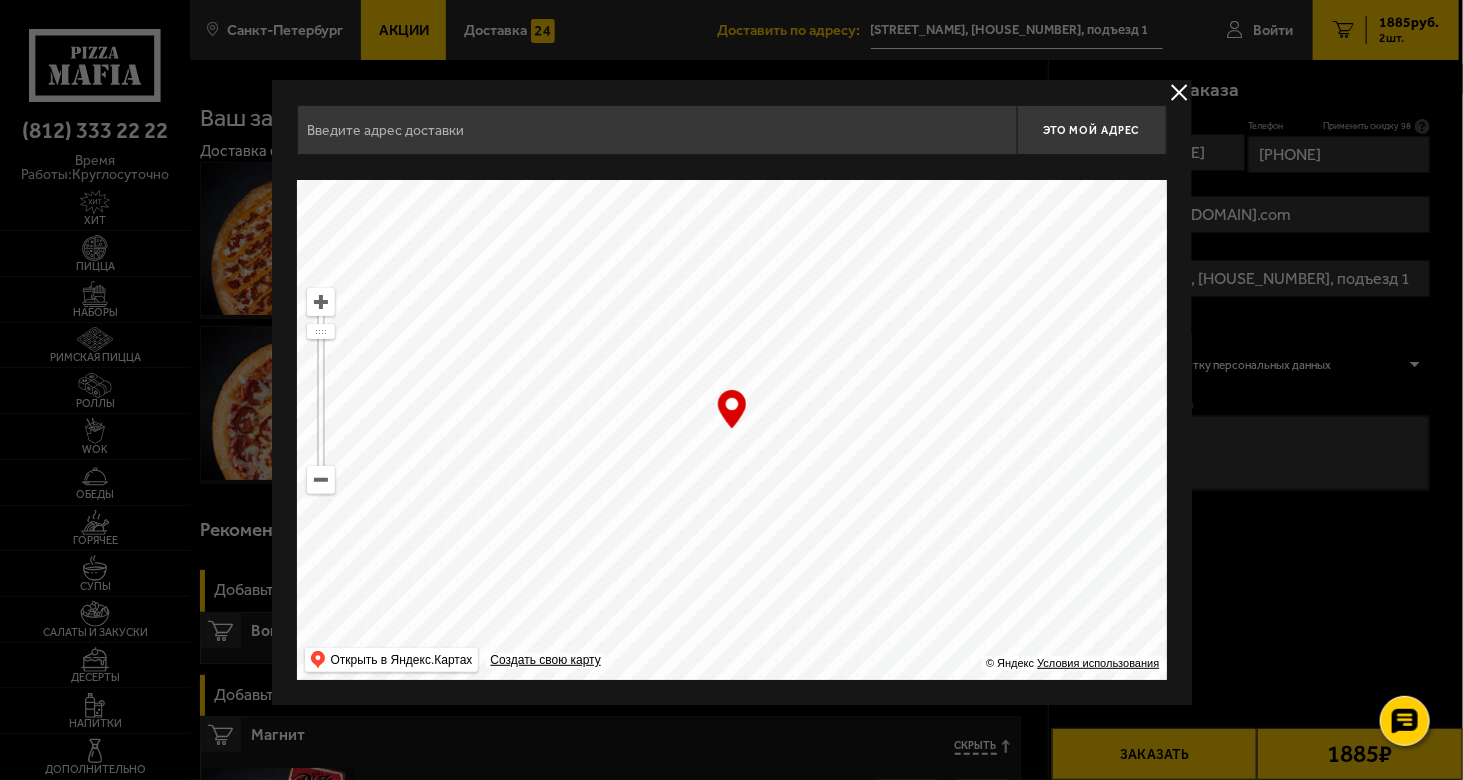 drag, startPoint x: 806, startPoint y: 352, endPoint x: 775, endPoint y: 49, distance: 304.5817 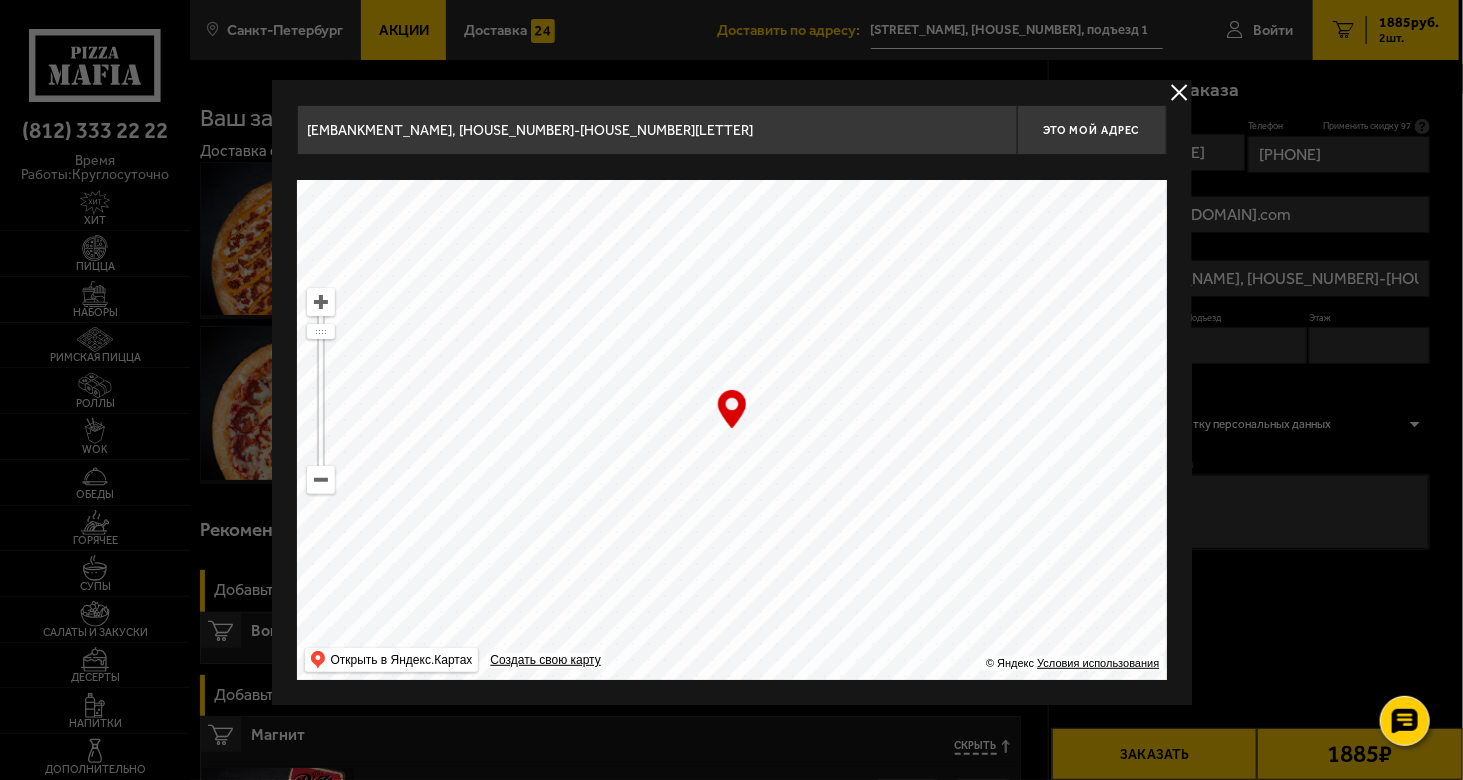 drag, startPoint x: 761, startPoint y: 515, endPoint x: 780, endPoint y: 102, distance: 413.43683 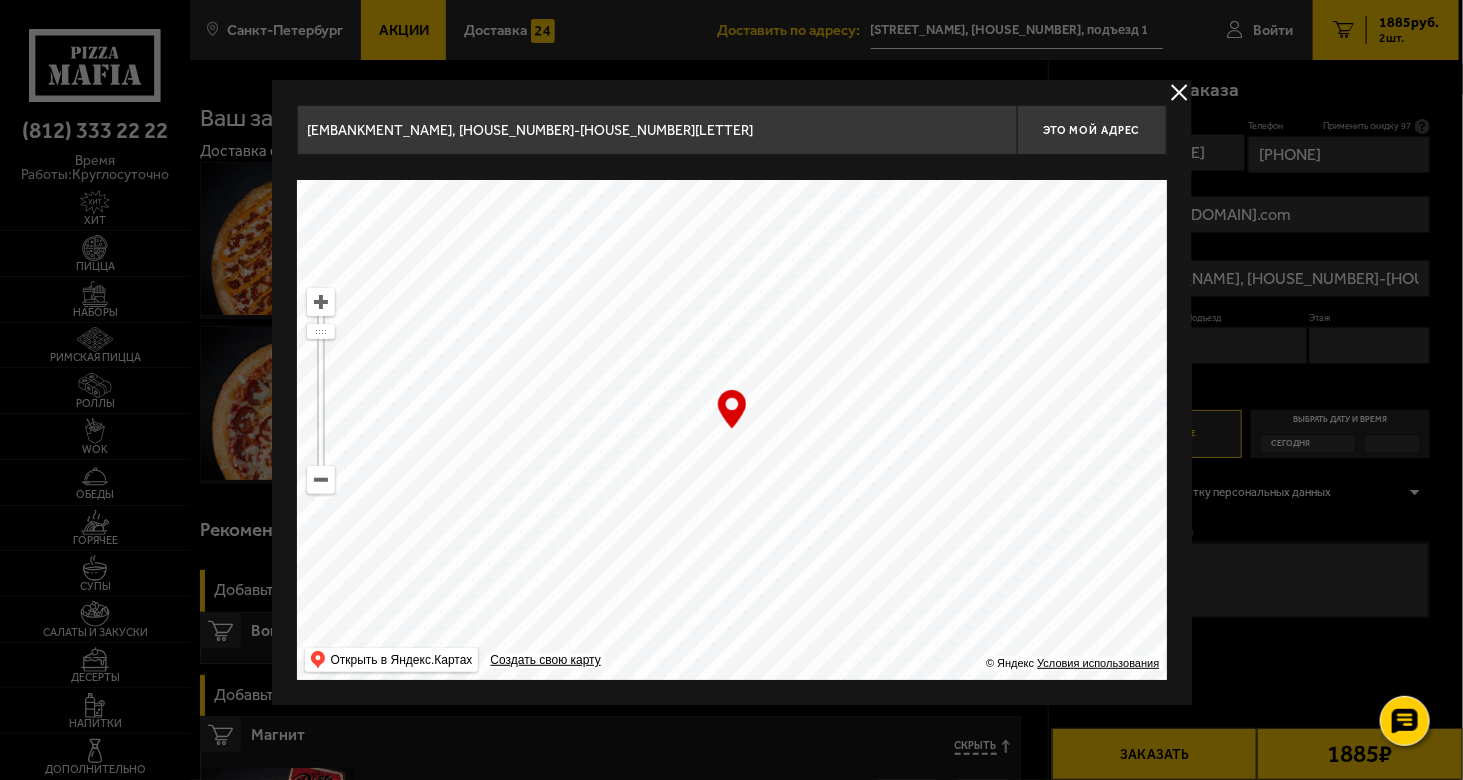 drag, startPoint x: 695, startPoint y: 403, endPoint x: 656, endPoint y: 97, distance: 308.47528 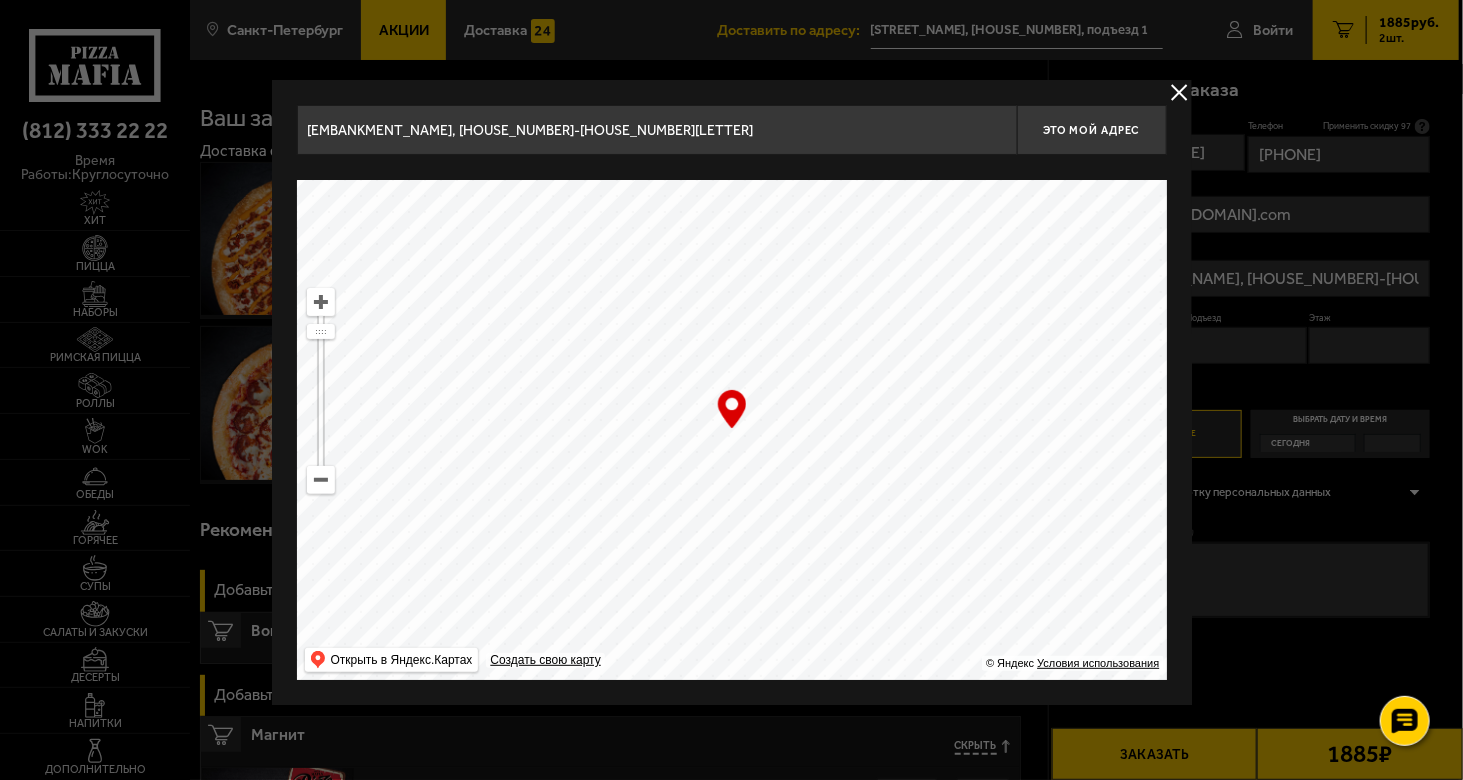 type on "набережная канала Грибоедова, 51Б" 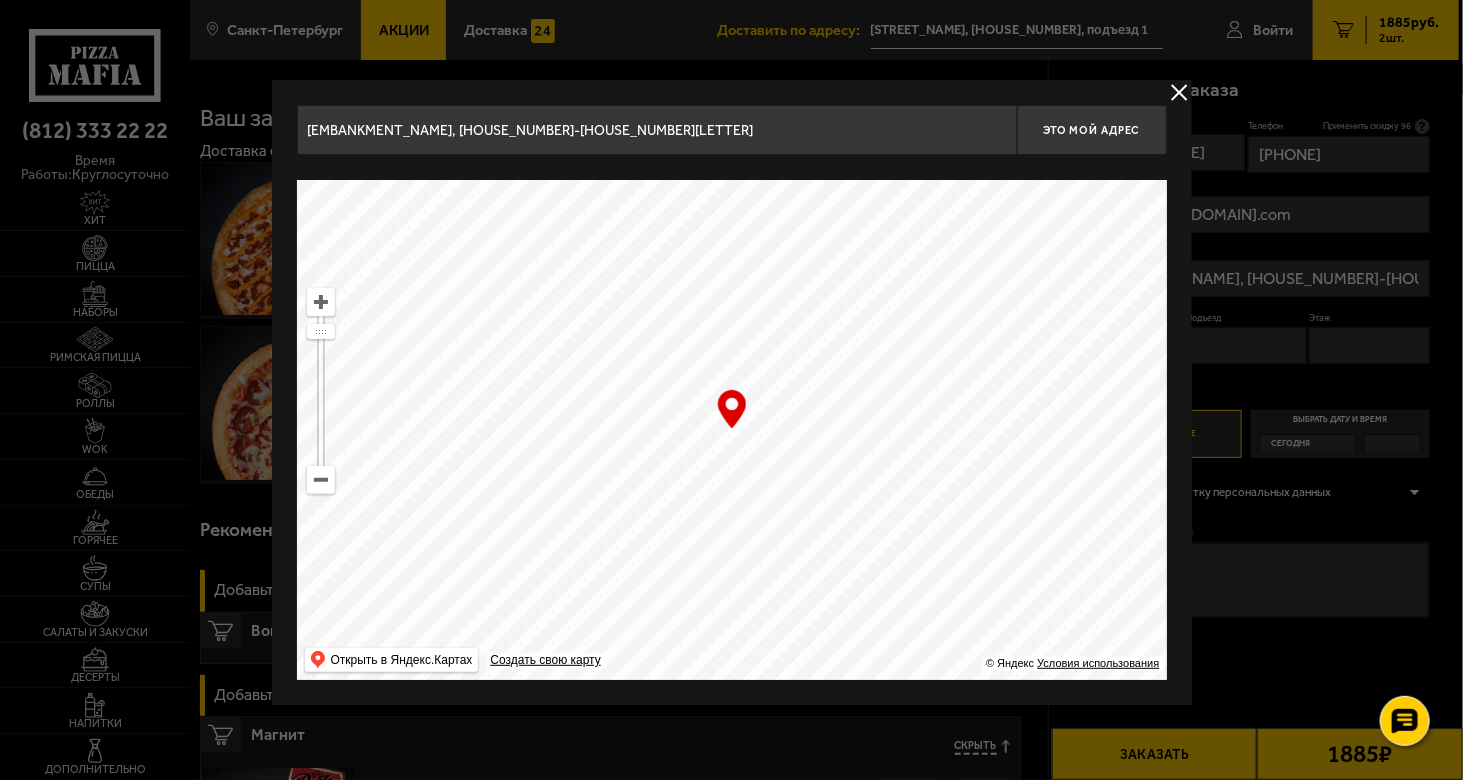 drag, startPoint x: 665, startPoint y: 501, endPoint x: 740, endPoint y: 58, distance: 449.3039 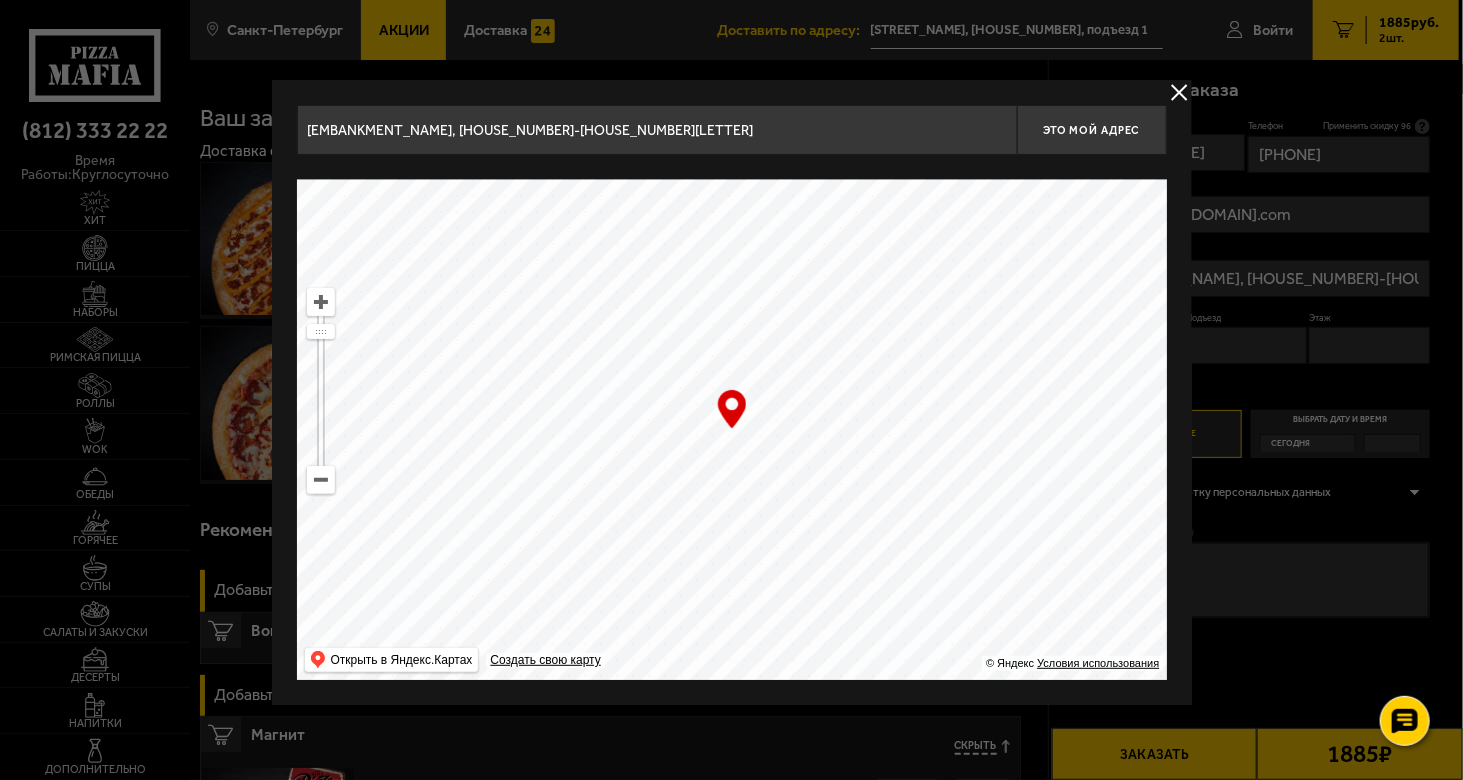 type on "Московский проспект, 10-12" 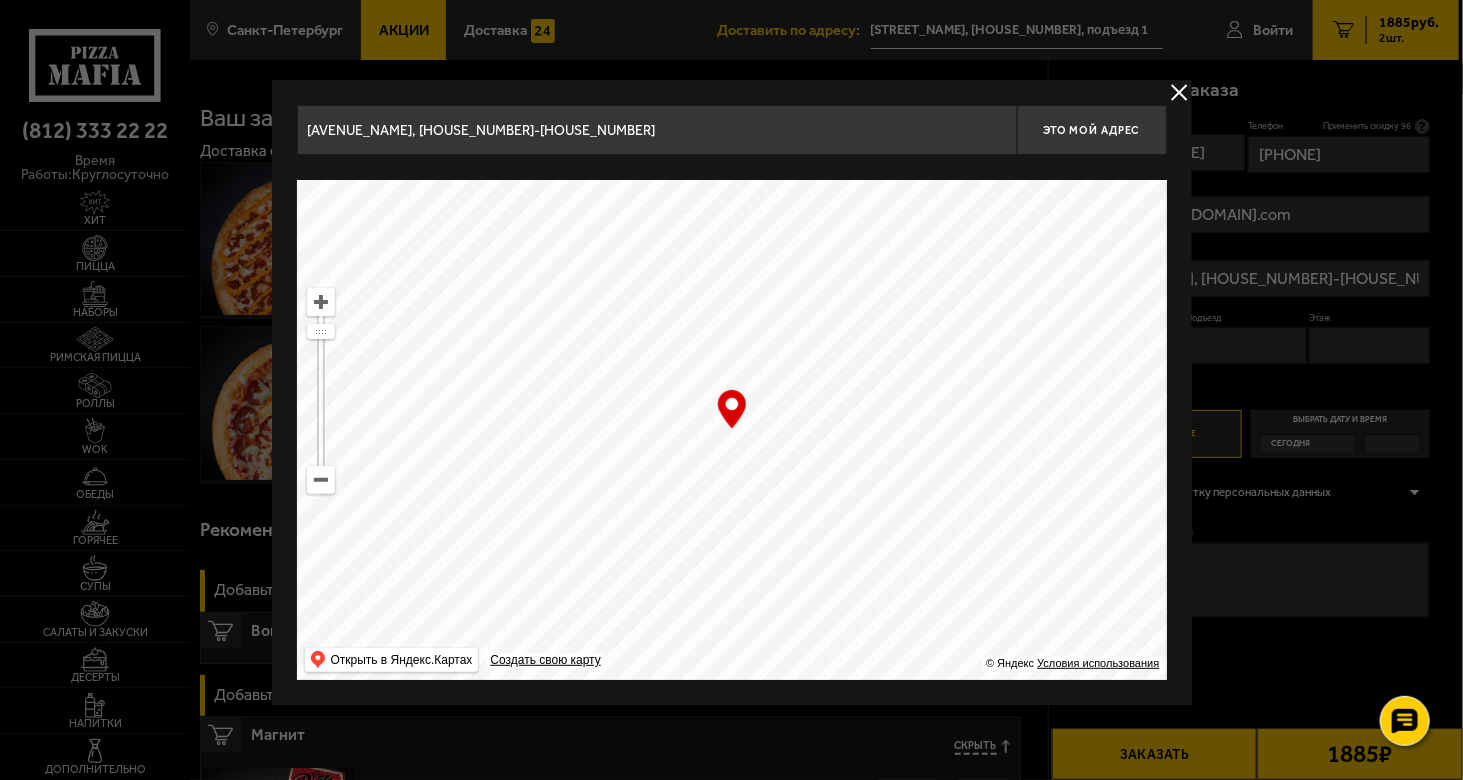 drag, startPoint x: 723, startPoint y: 143, endPoint x: 709, endPoint y: 15, distance: 128.76335 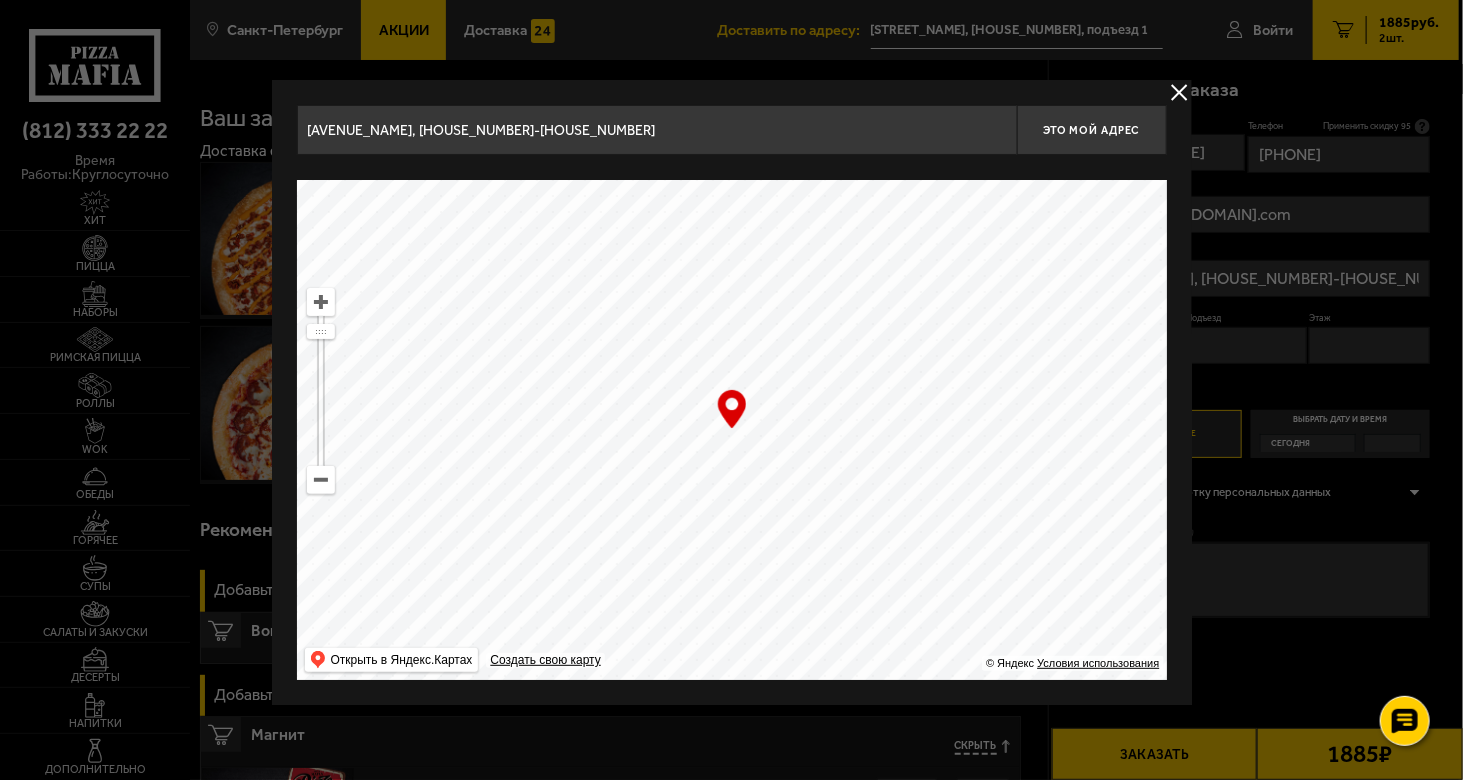 type on "1-я Красноармейская улица, 1/21Д" 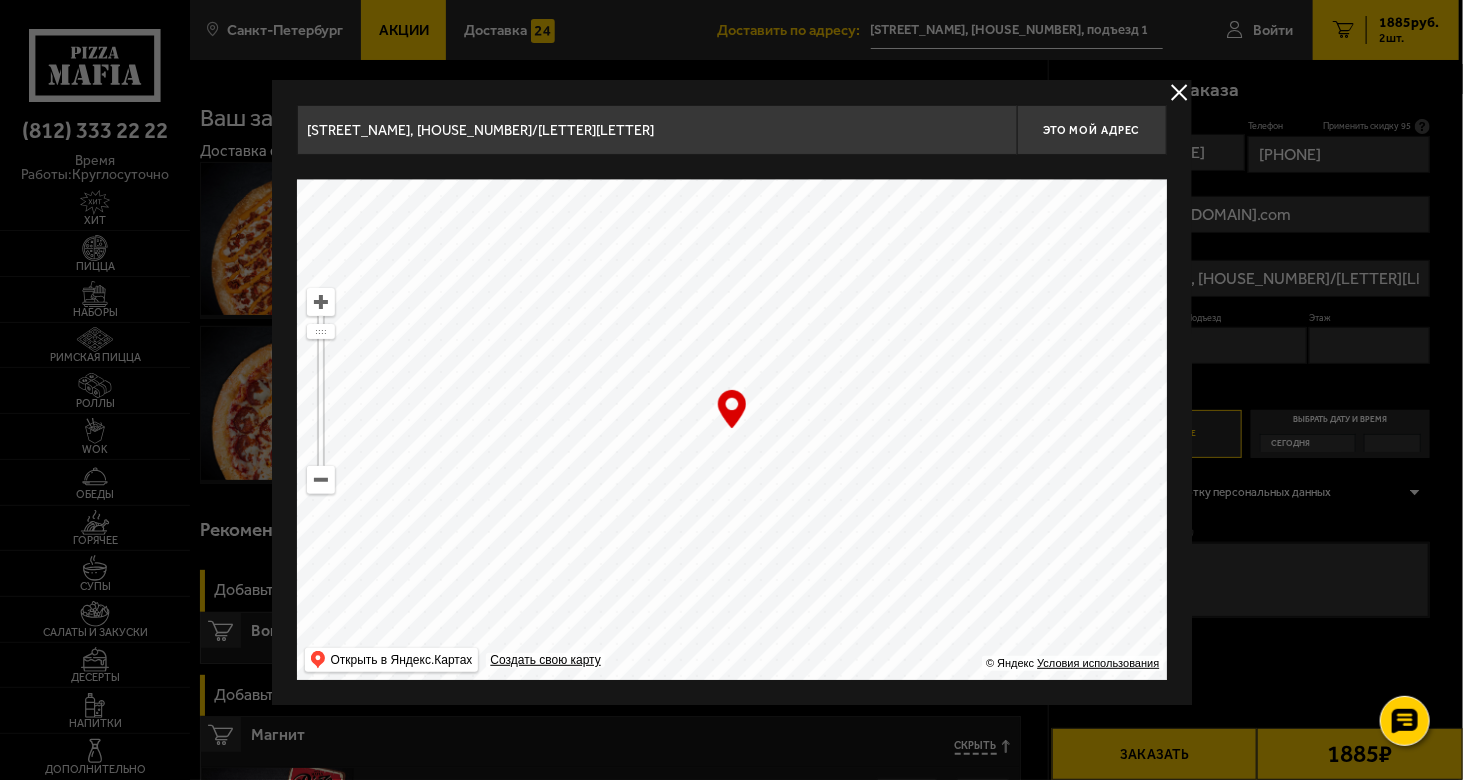 drag, startPoint x: 683, startPoint y: 475, endPoint x: 1053, endPoint y: 385, distance: 380.78867 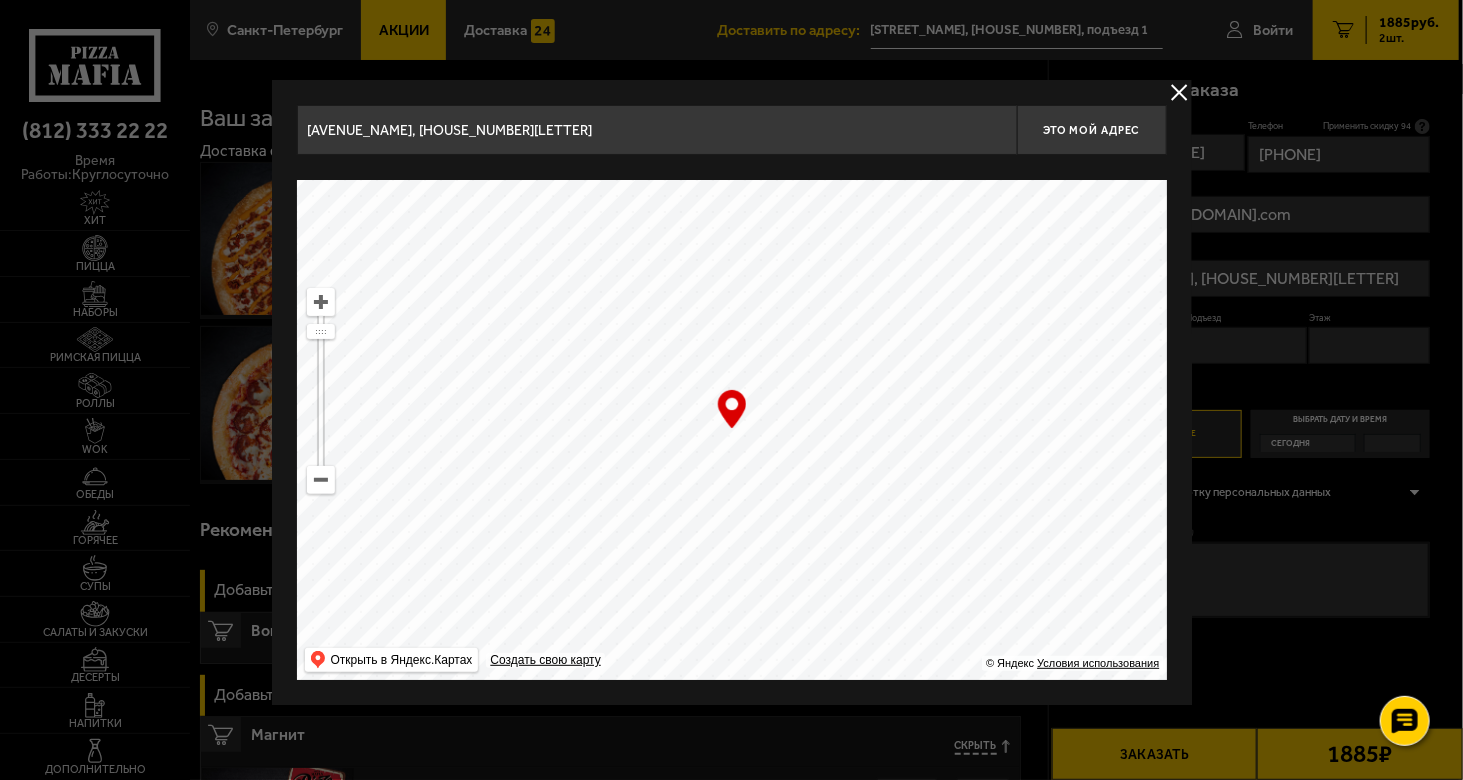 drag, startPoint x: 657, startPoint y: 491, endPoint x: 964, endPoint y: 418, distance: 315.5598 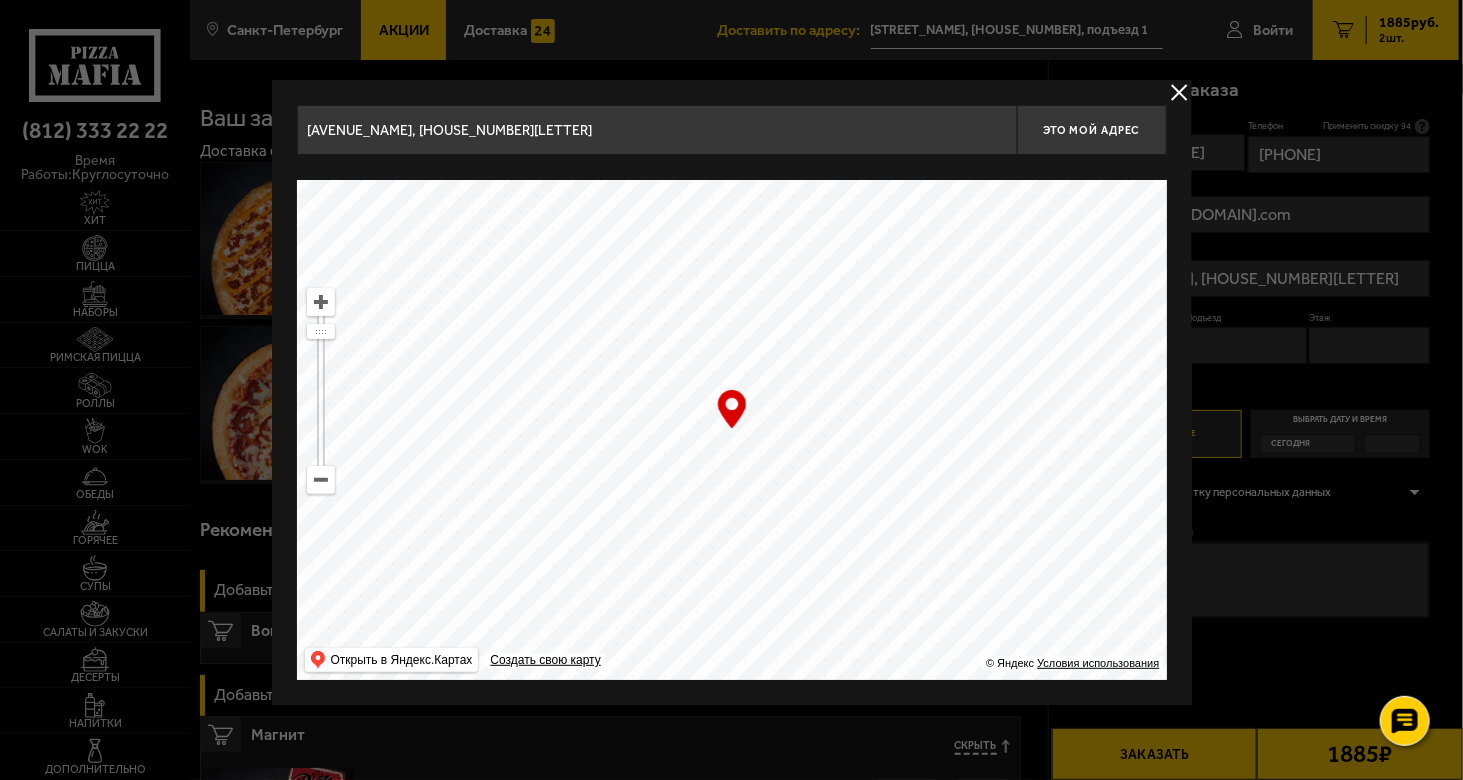 type on "Измайловский бульвар, 4к2" 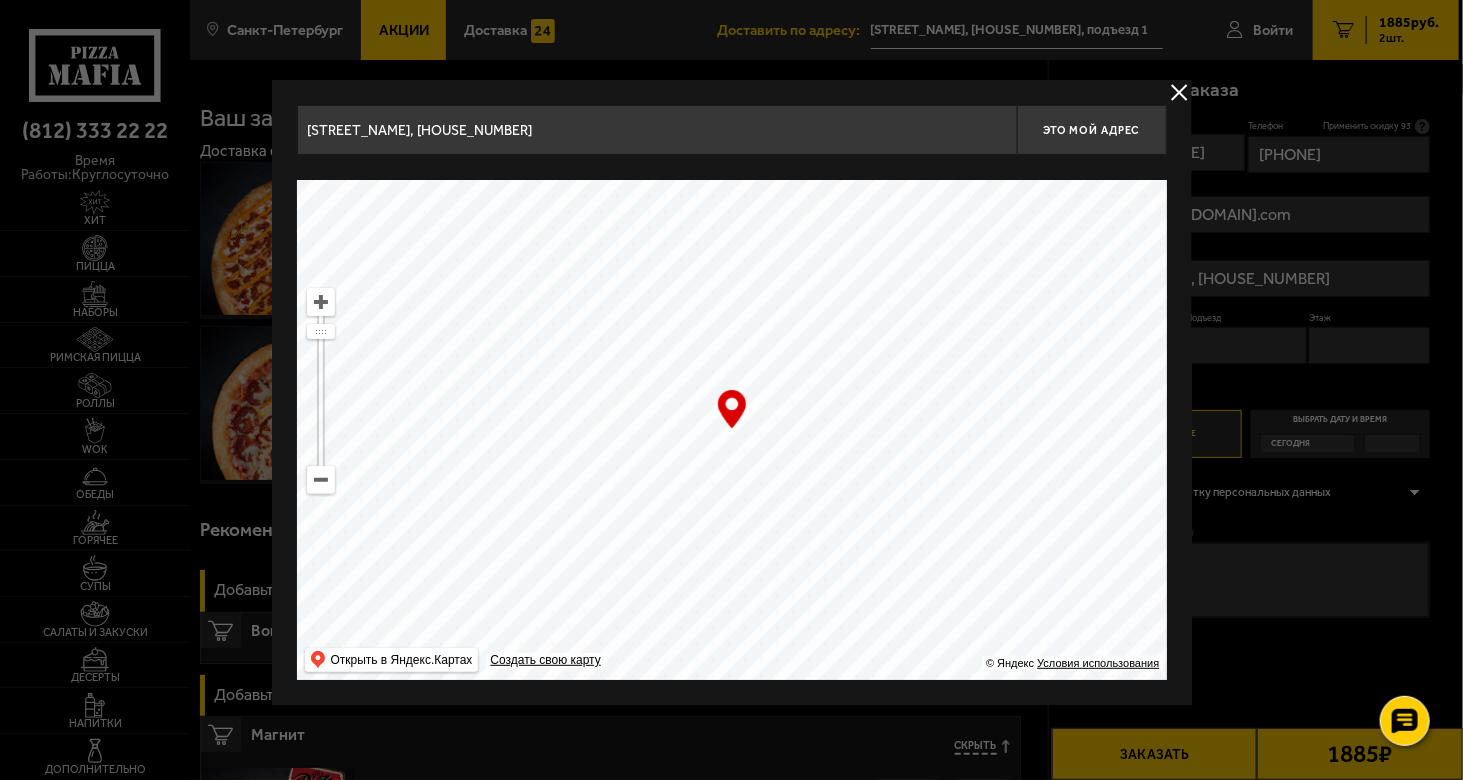 drag, startPoint x: 650, startPoint y: 471, endPoint x: 814, endPoint y: 277, distance: 254.0315 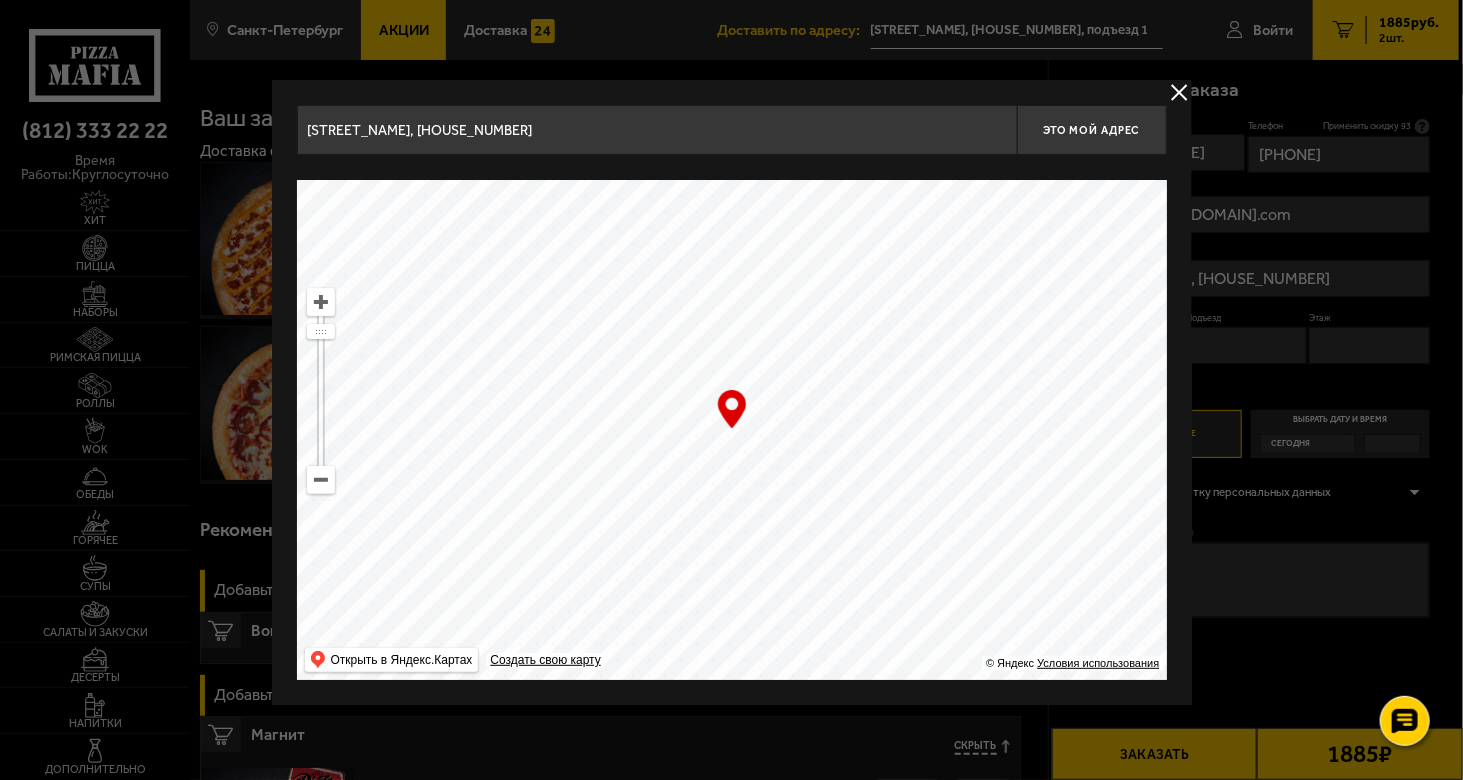 drag, startPoint x: 757, startPoint y: 498, endPoint x: 804, endPoint y: 147, distance: 354.13275 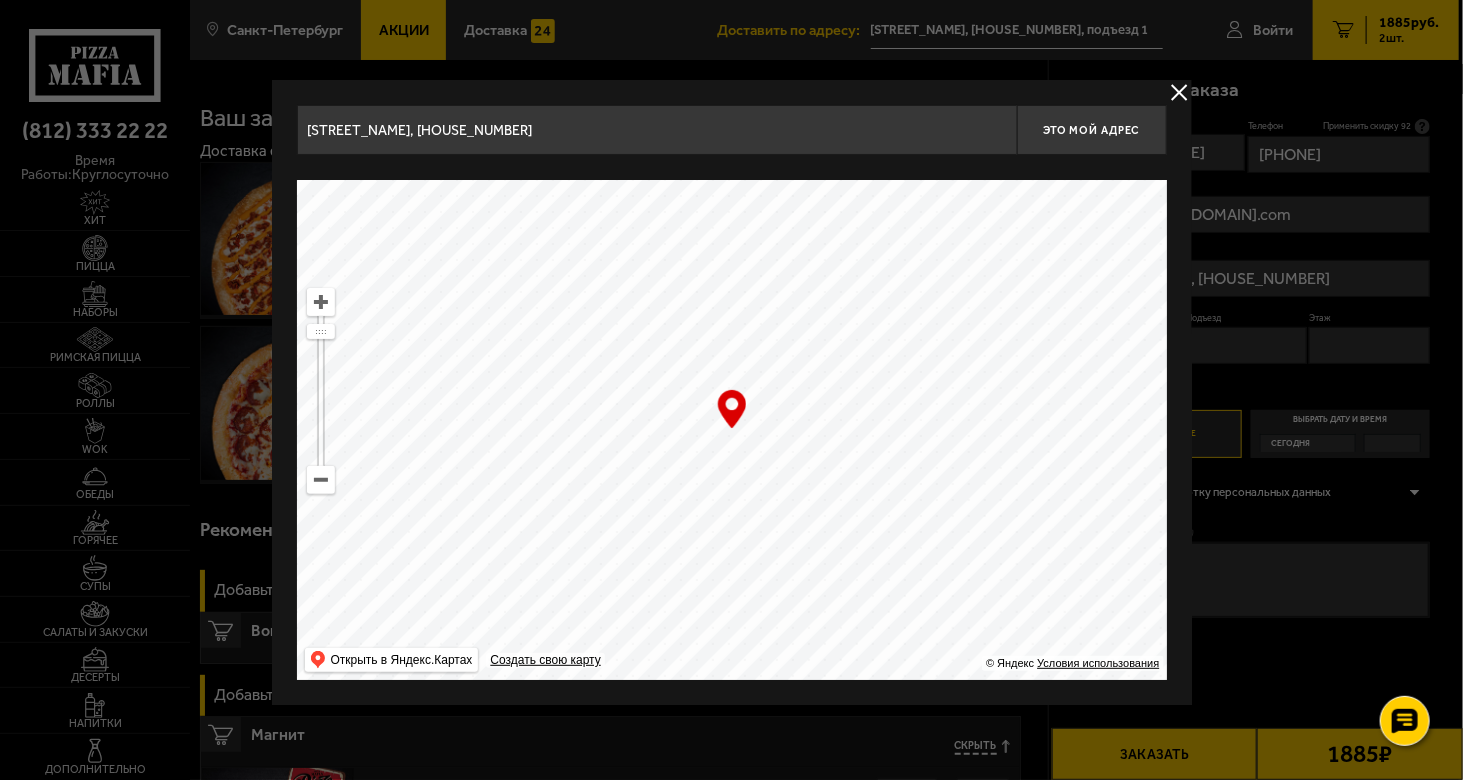 drag, startPoint x: 720, startPoint y: 507, endPoint x: 894, endPoint y: 420, distance: 194.53792 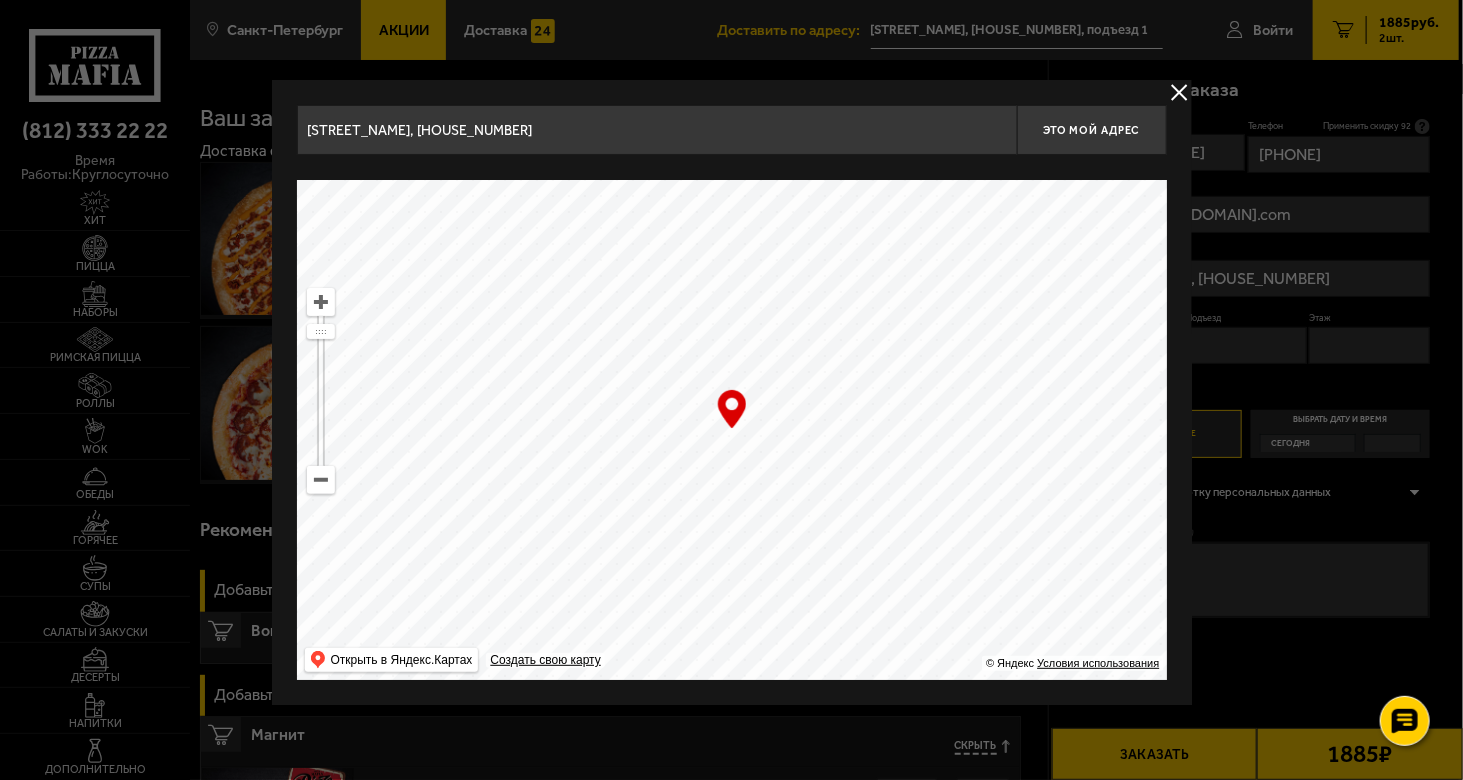 type on "Химический переулок, 4С" 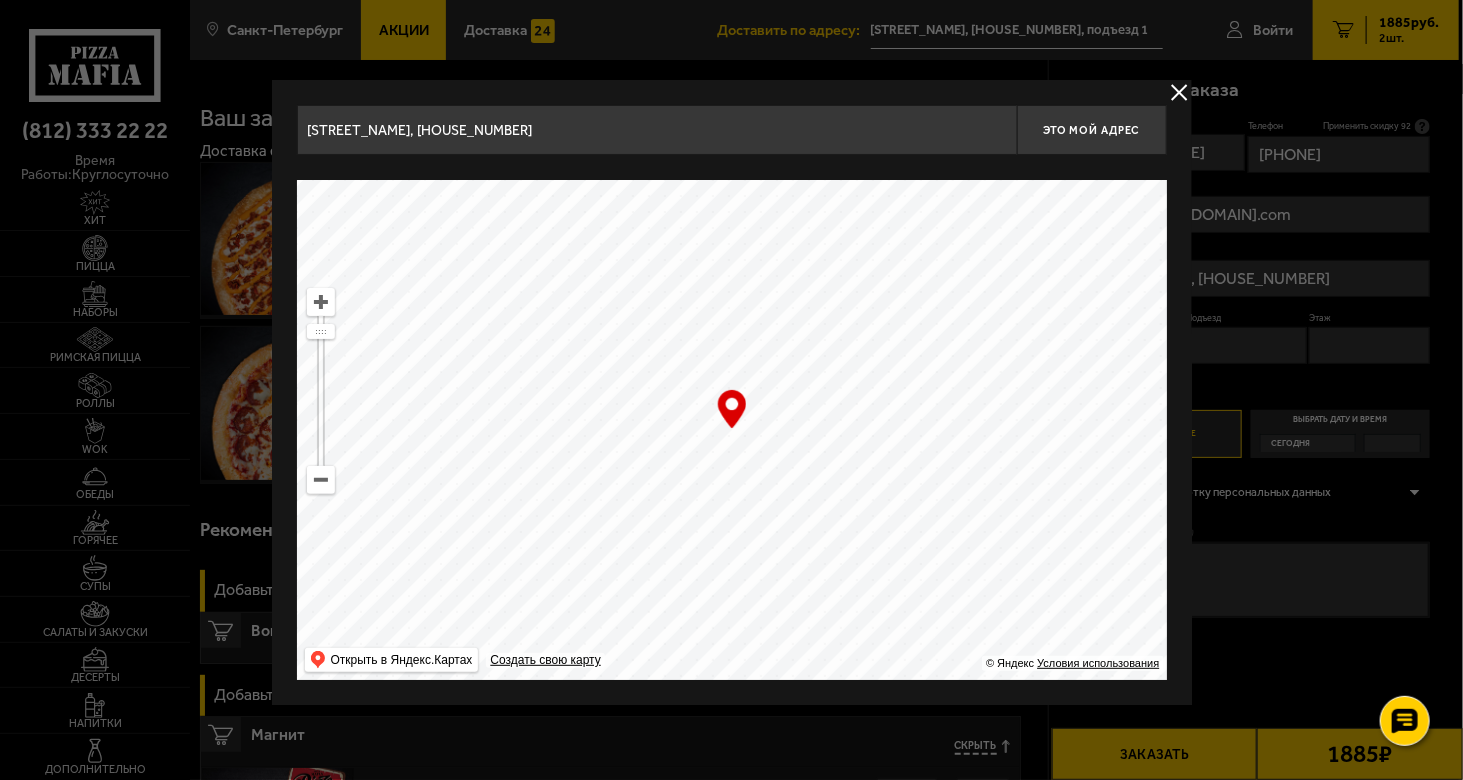 drag, startPoint x: 702, startPoint y: 493, endPoint x: 835, endPoint y: 314, distance: 223.00224 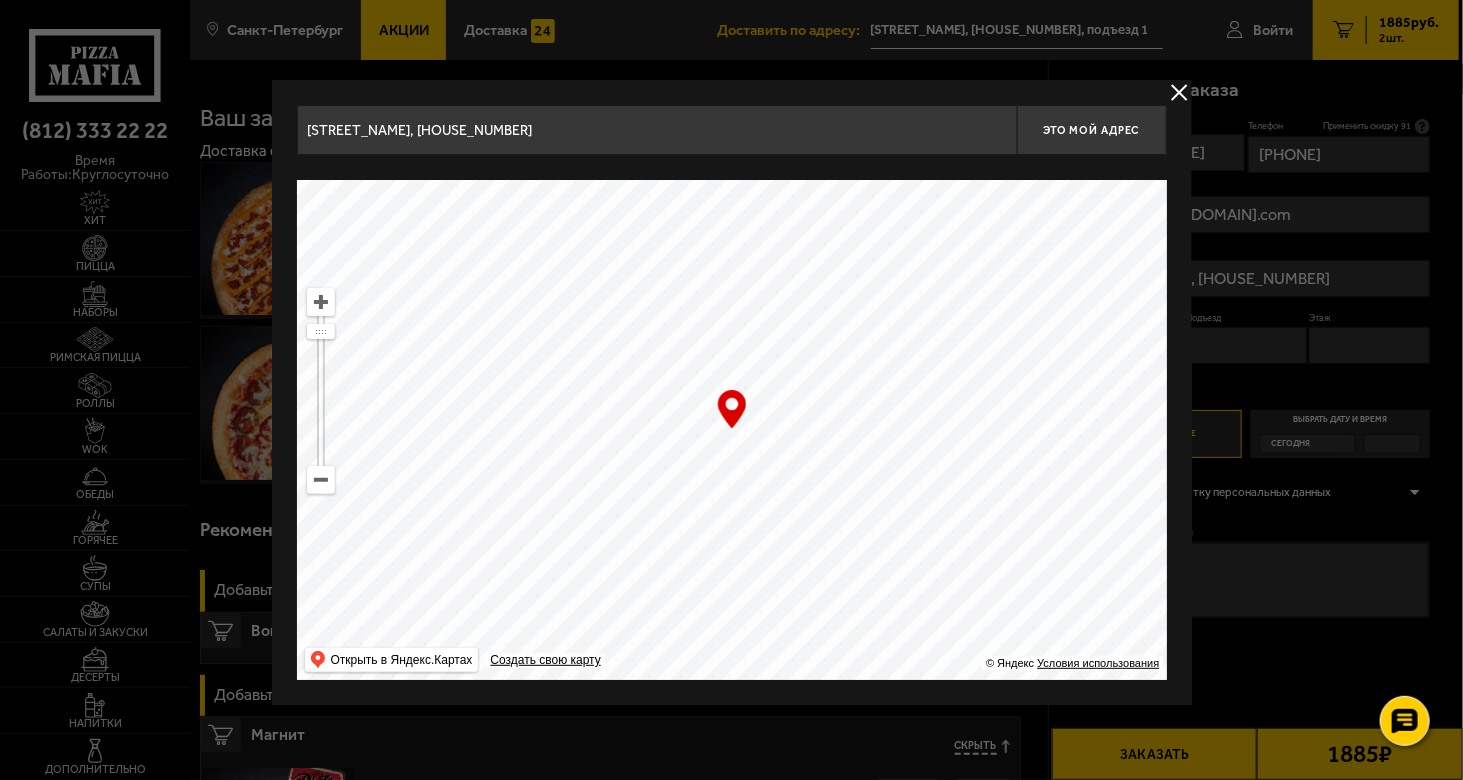 drag, startPoint x: 685, startPoint y: 484, endPoint x: 738, endPoint y: 317, distance: 175.20845 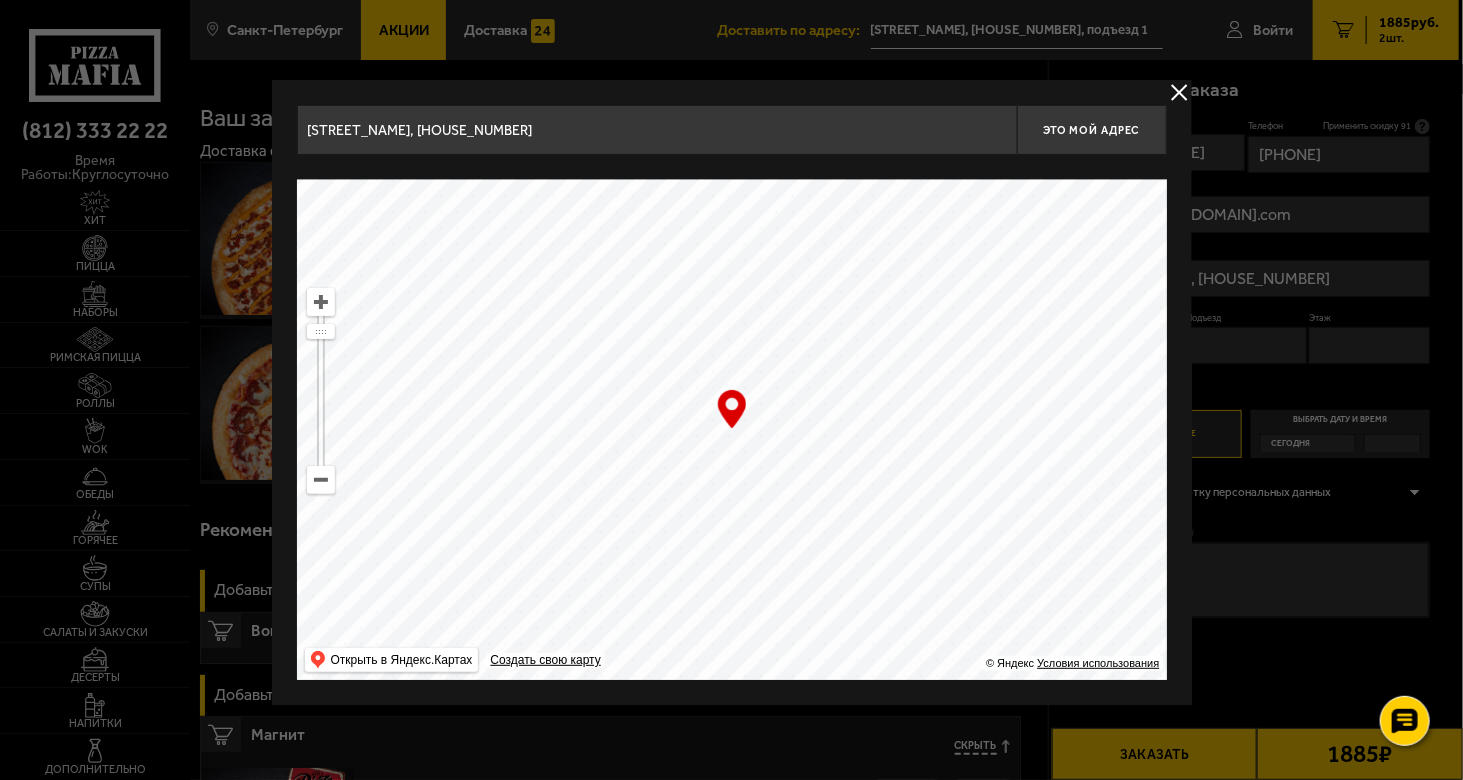 type on "улица Корнеева, 12" 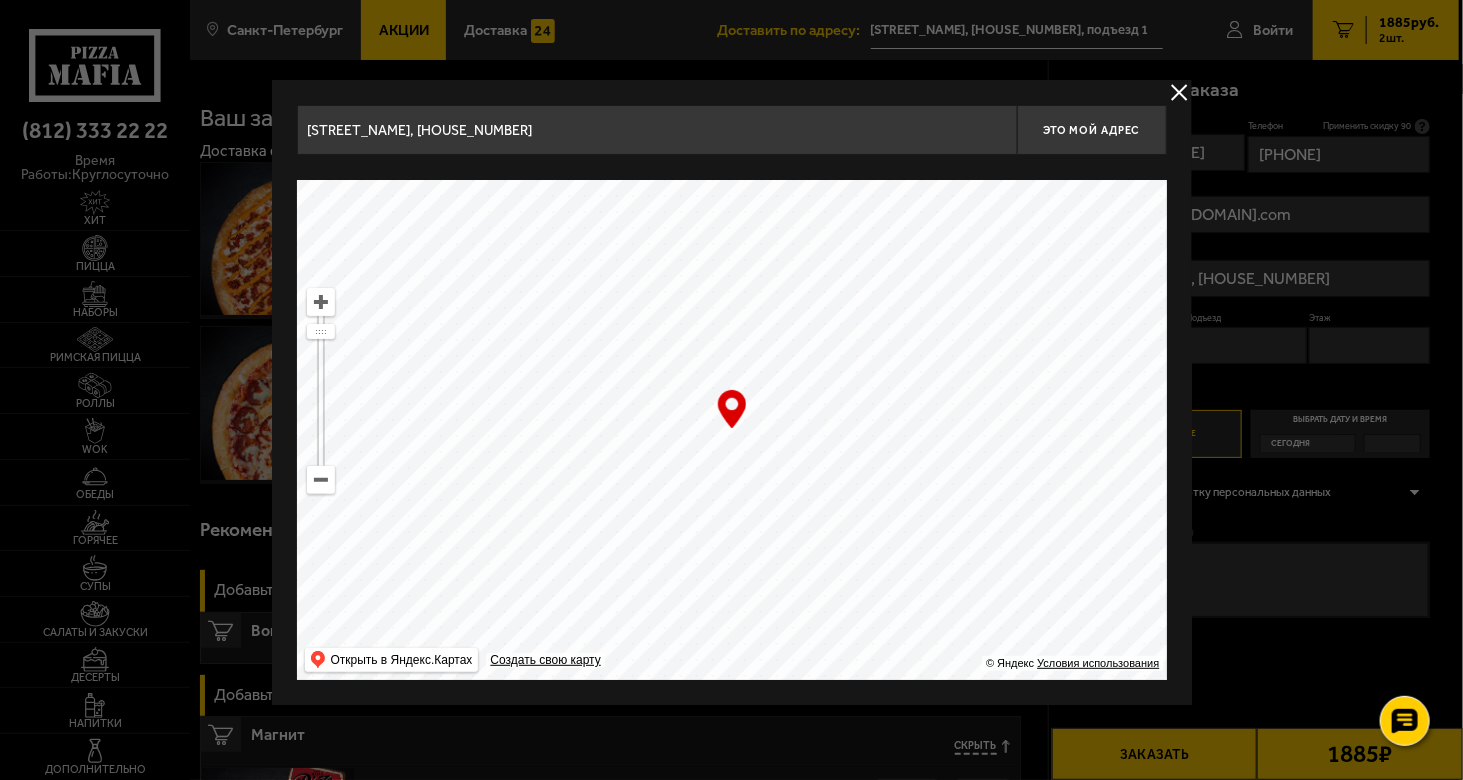 type on "улица Маршала Говорова, 16" 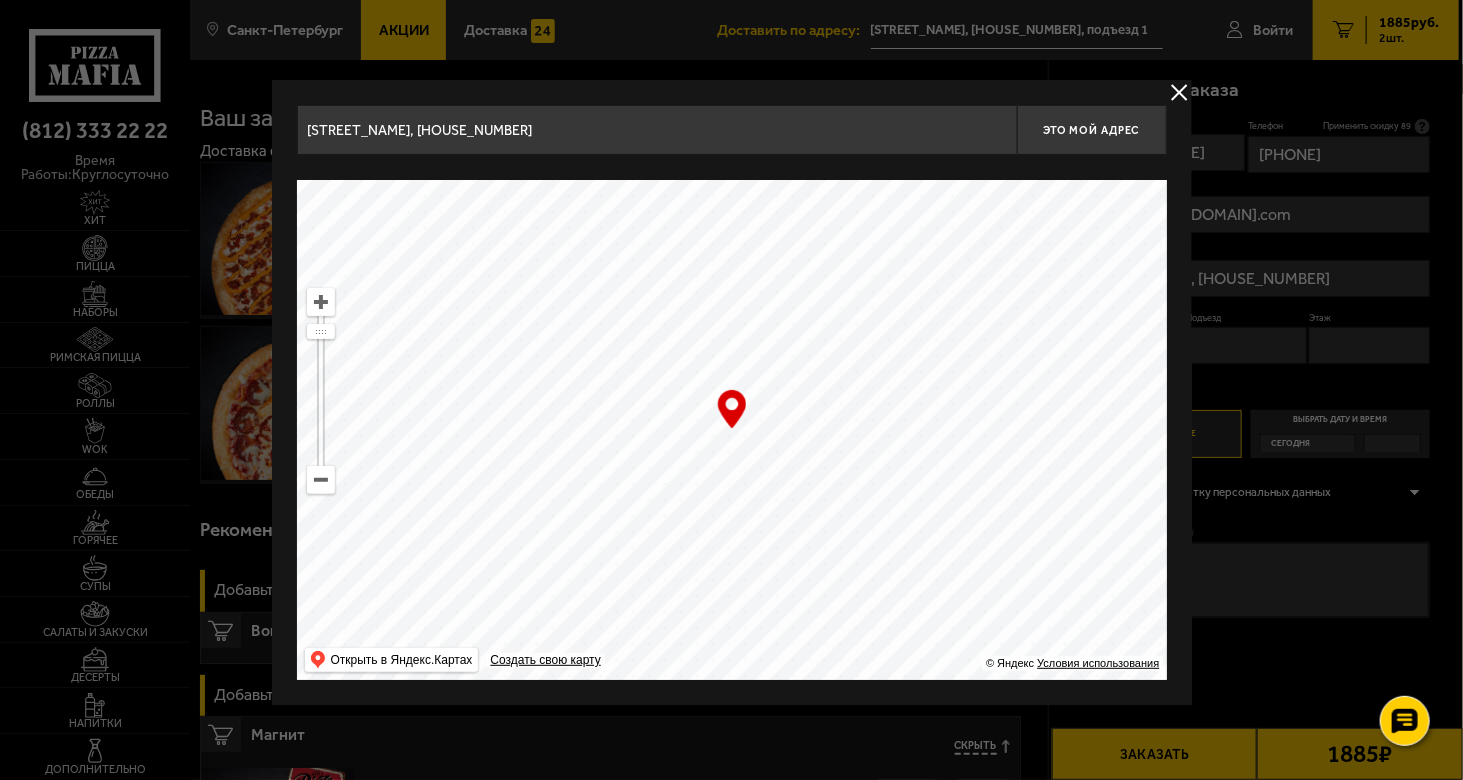 drag, startPoint x: 722, startPoint y: 518, endPoint x: 760, endPoint y: 87, distance: 432.67194 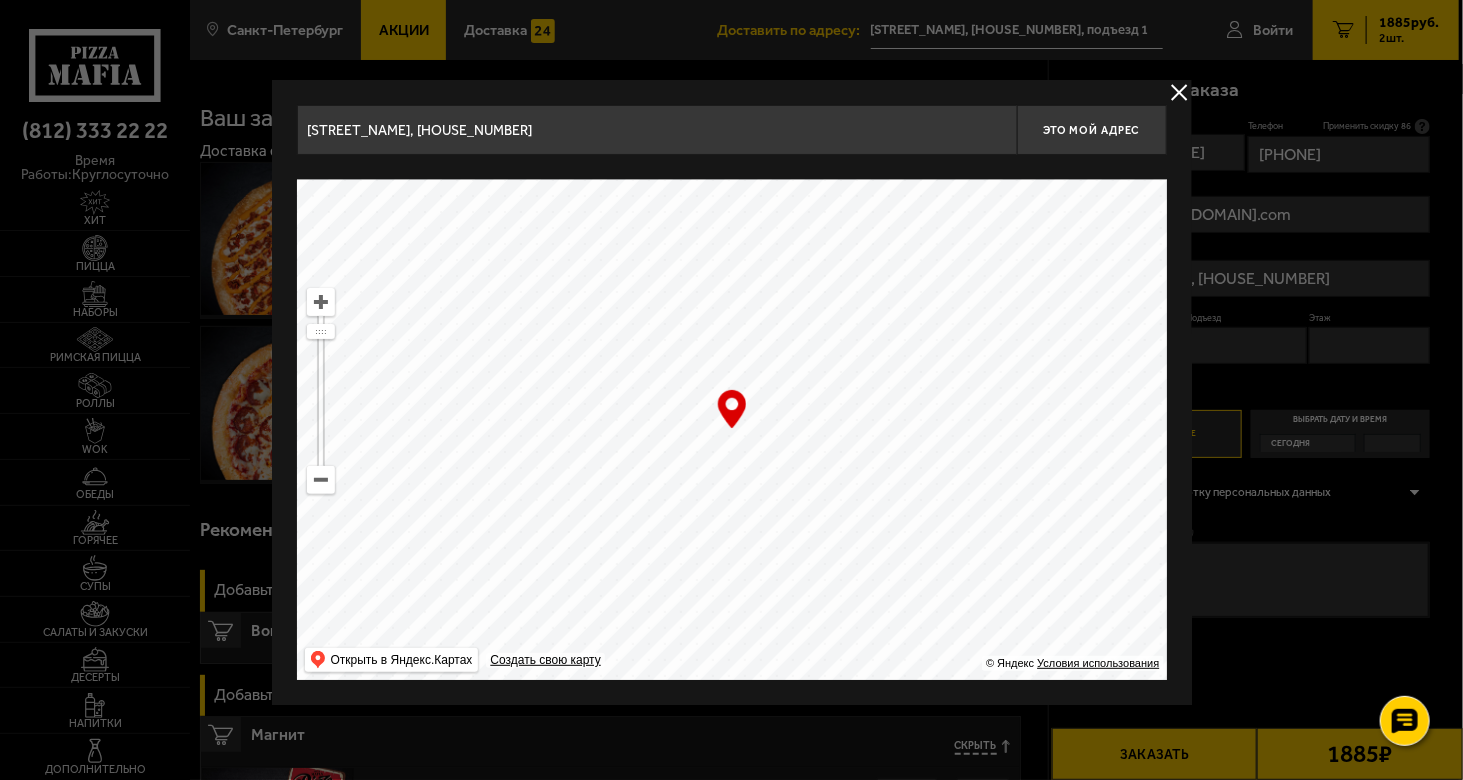 drag, startPoint x: 801, startPoint y: 390, endPoint x: 524, endPoint y: 182, distance: 346.40005 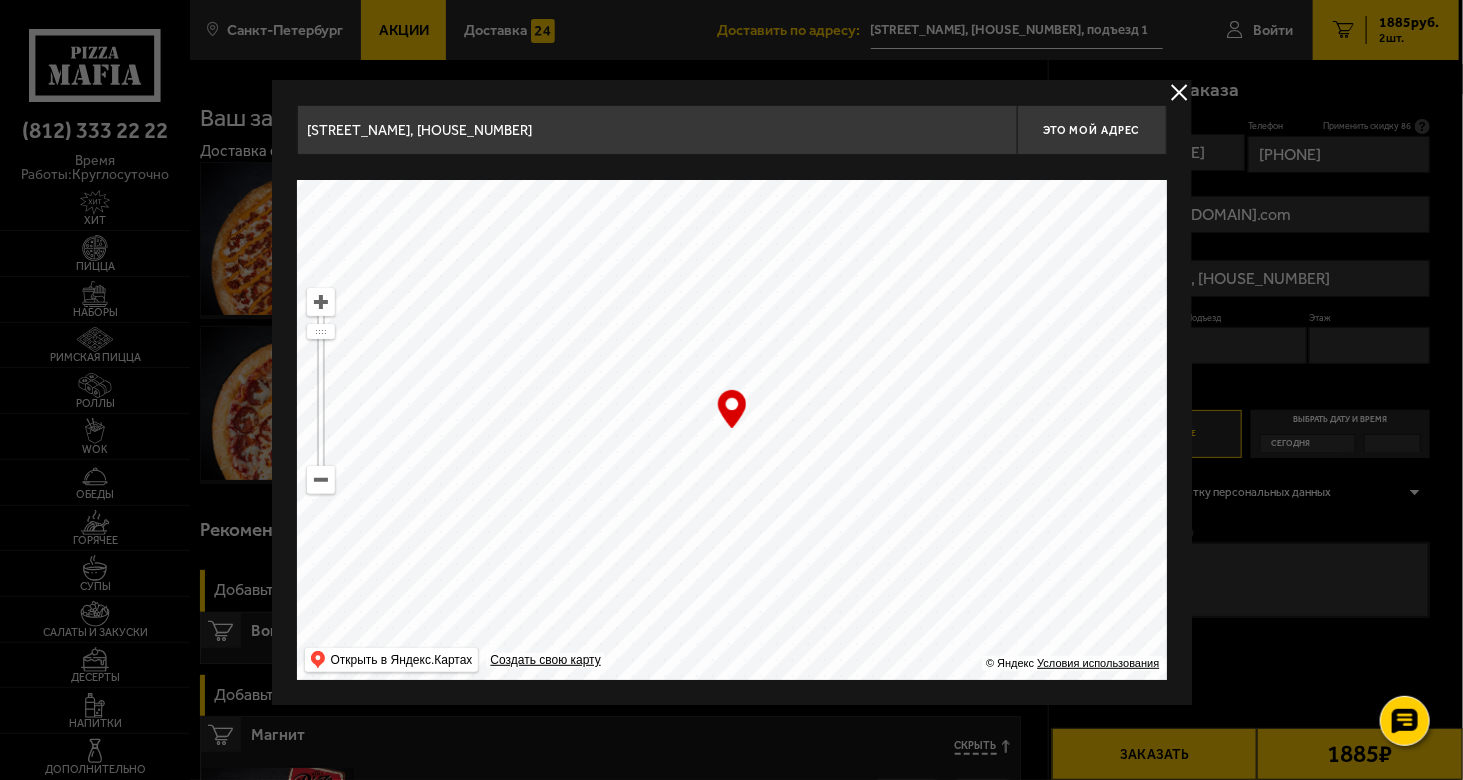 type on "Автовская улица, 21" 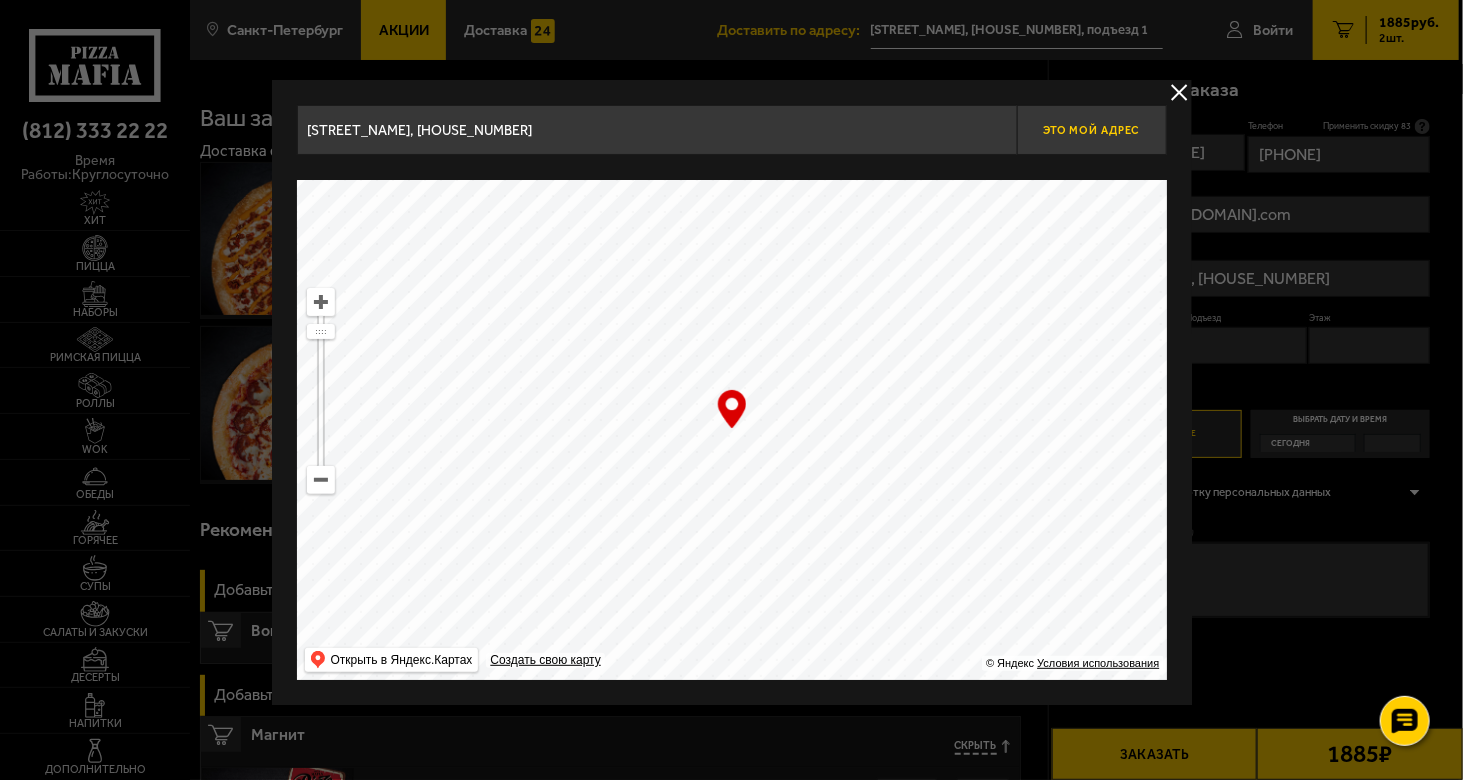 click on "Это мой адрес" at bounding box center [1092, 130] 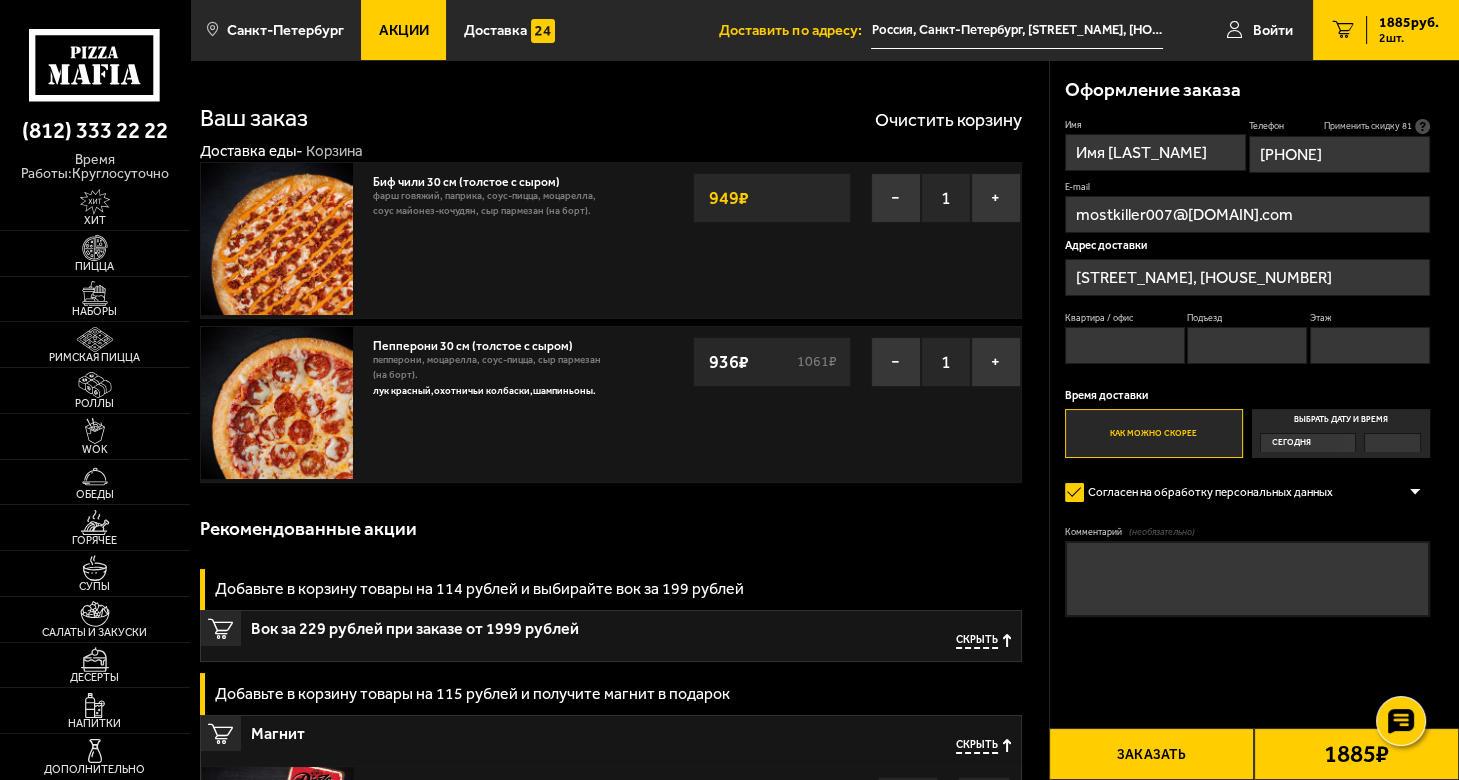 click on "Квартира / офис" at bounding box center (1125, 345) 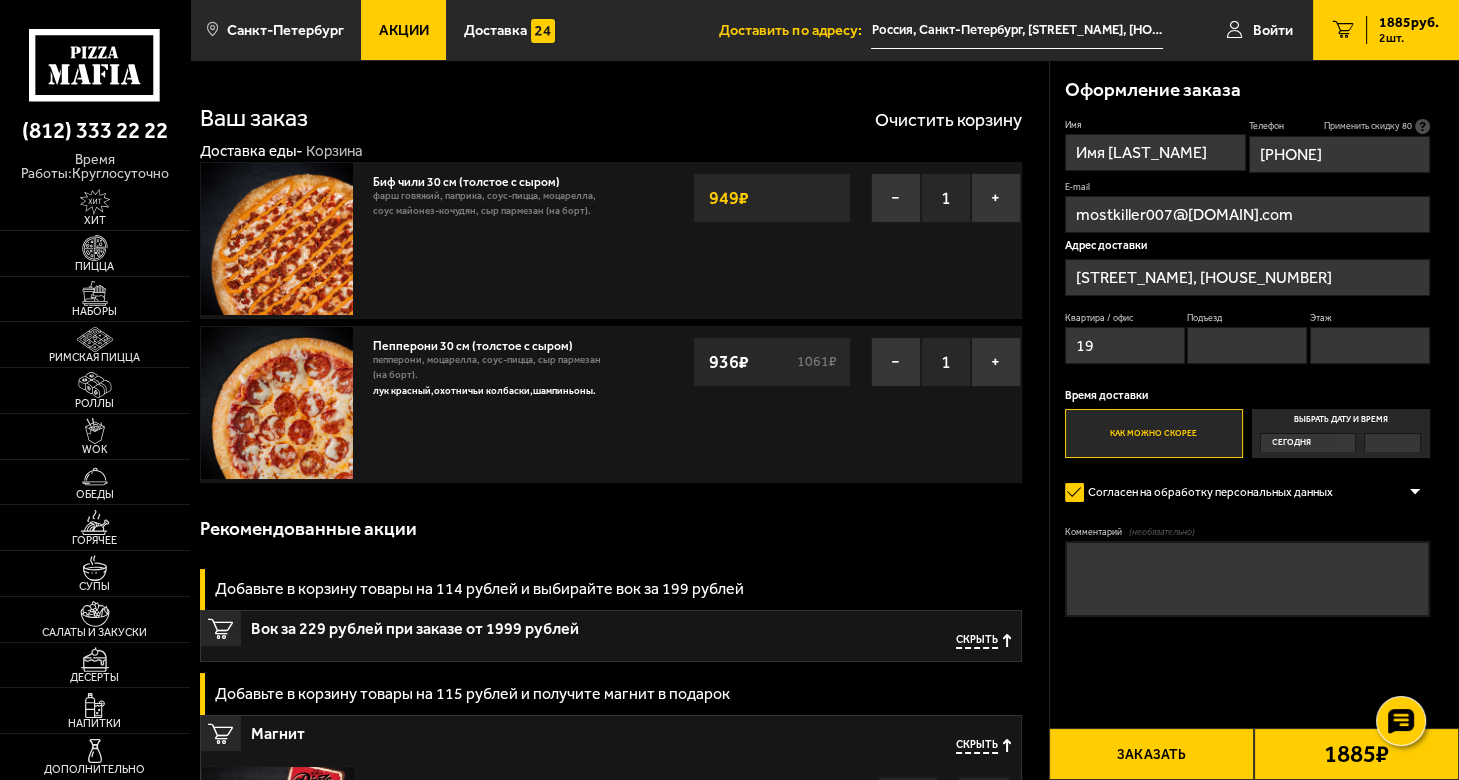 click on "Подъезд" at bounding box center (1247, 345) 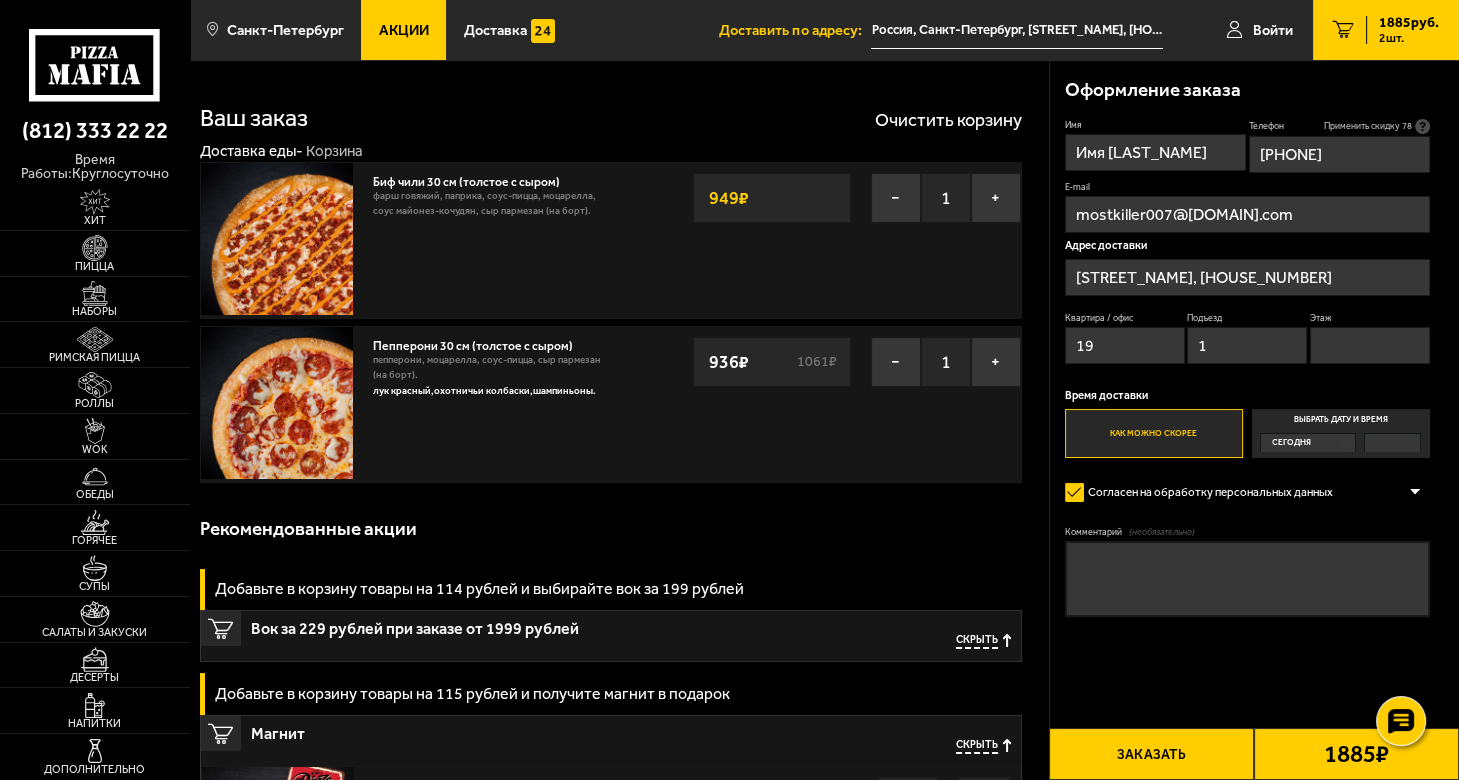 type on "1" 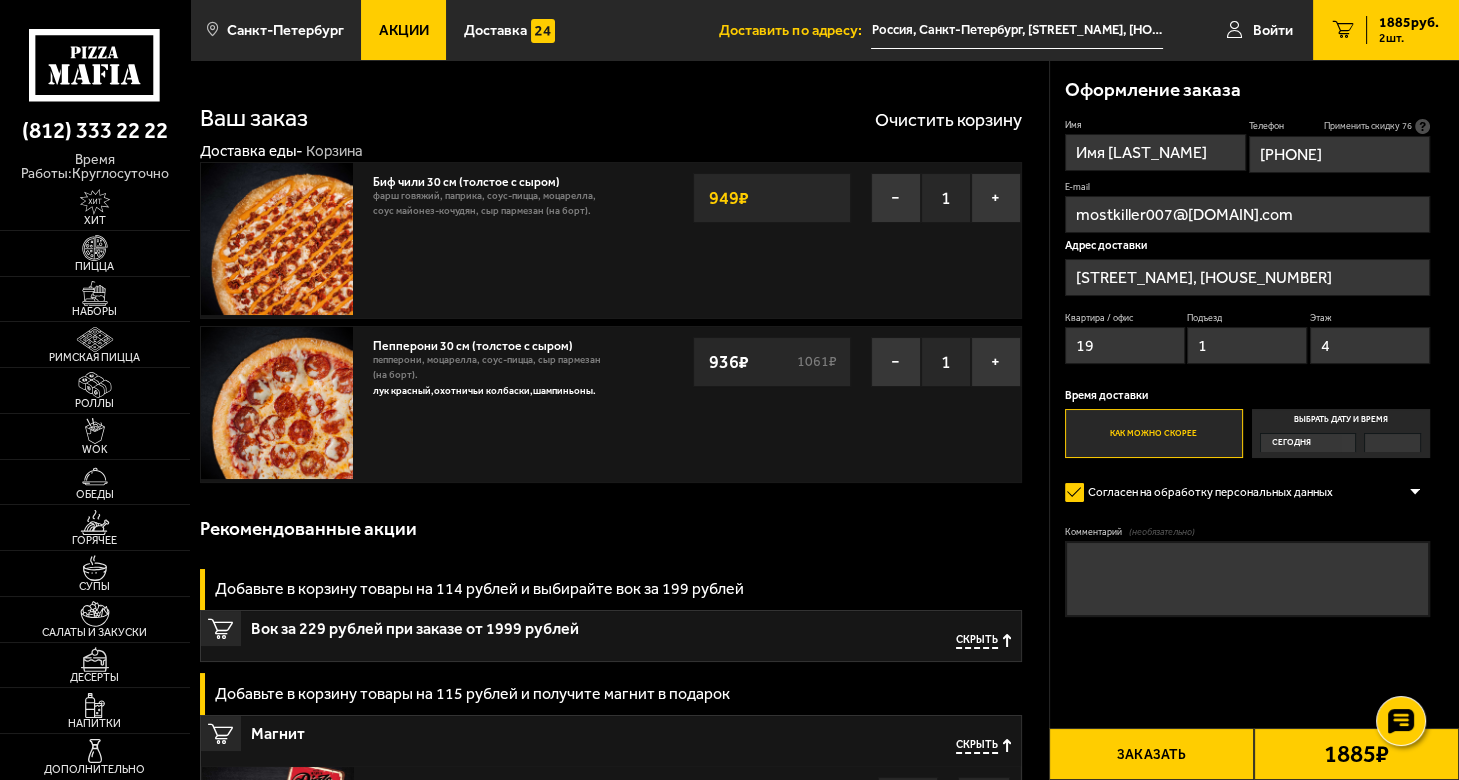 type on "4" 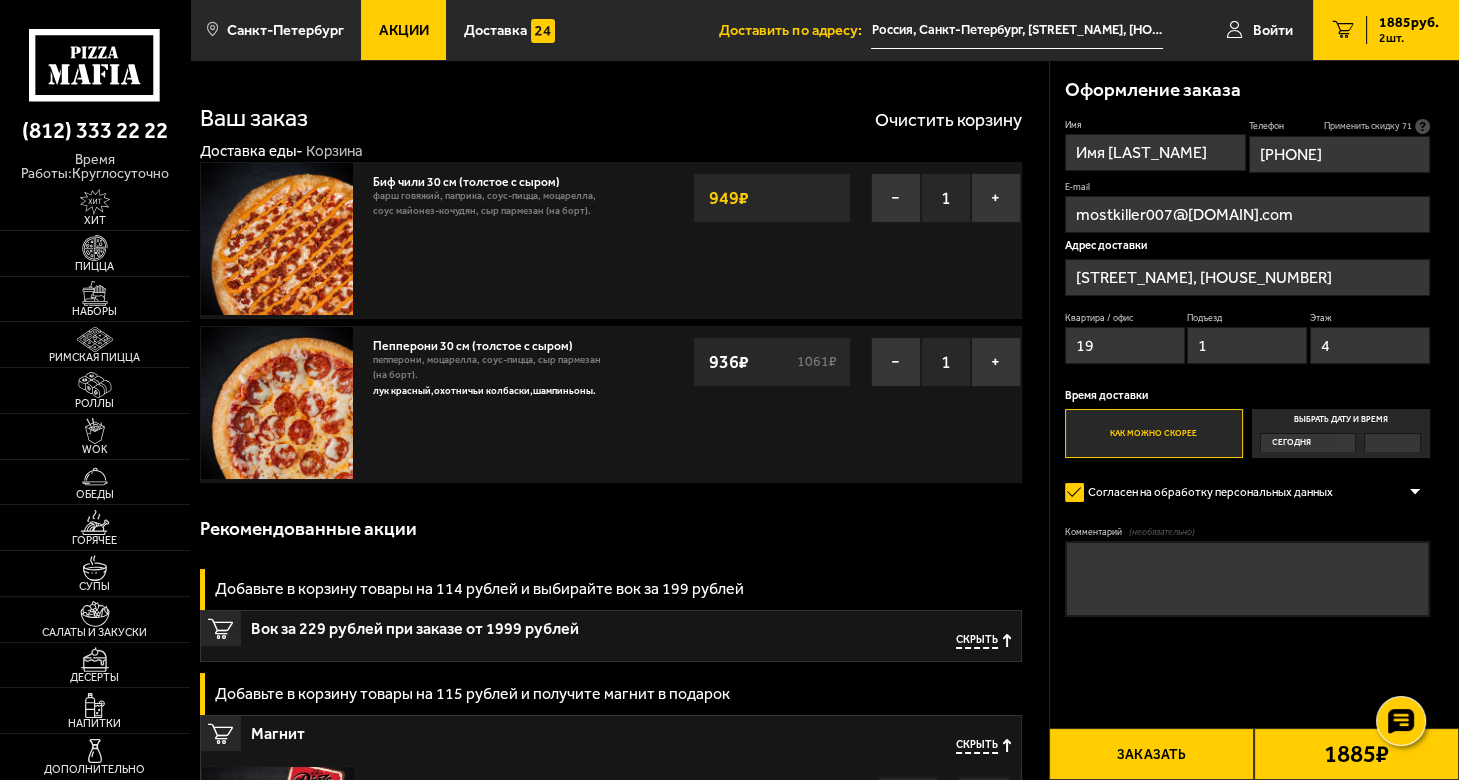 click on "Заказать" at bounding box center (1151, 754) 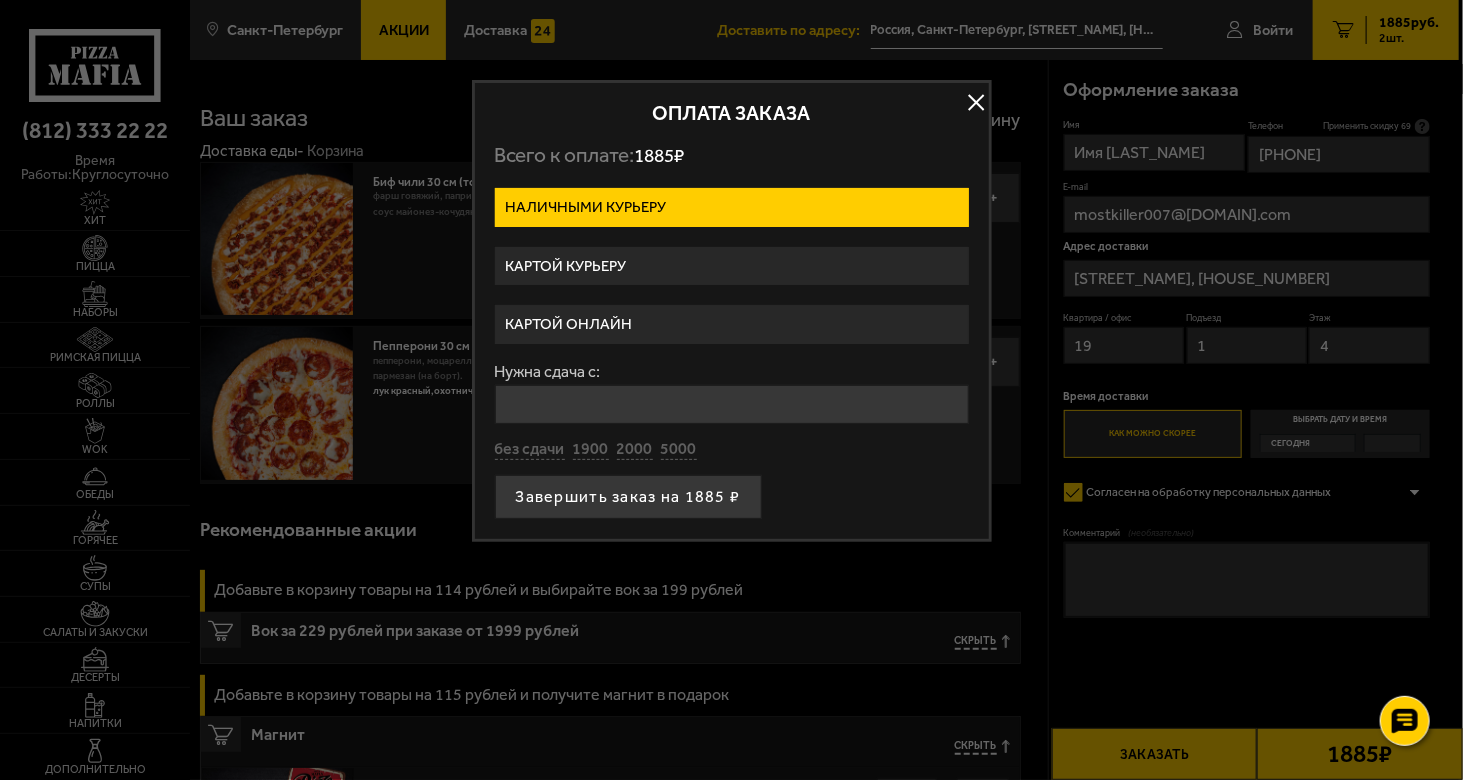 click on "Картой онлайн" at bounding box center (732, 324) 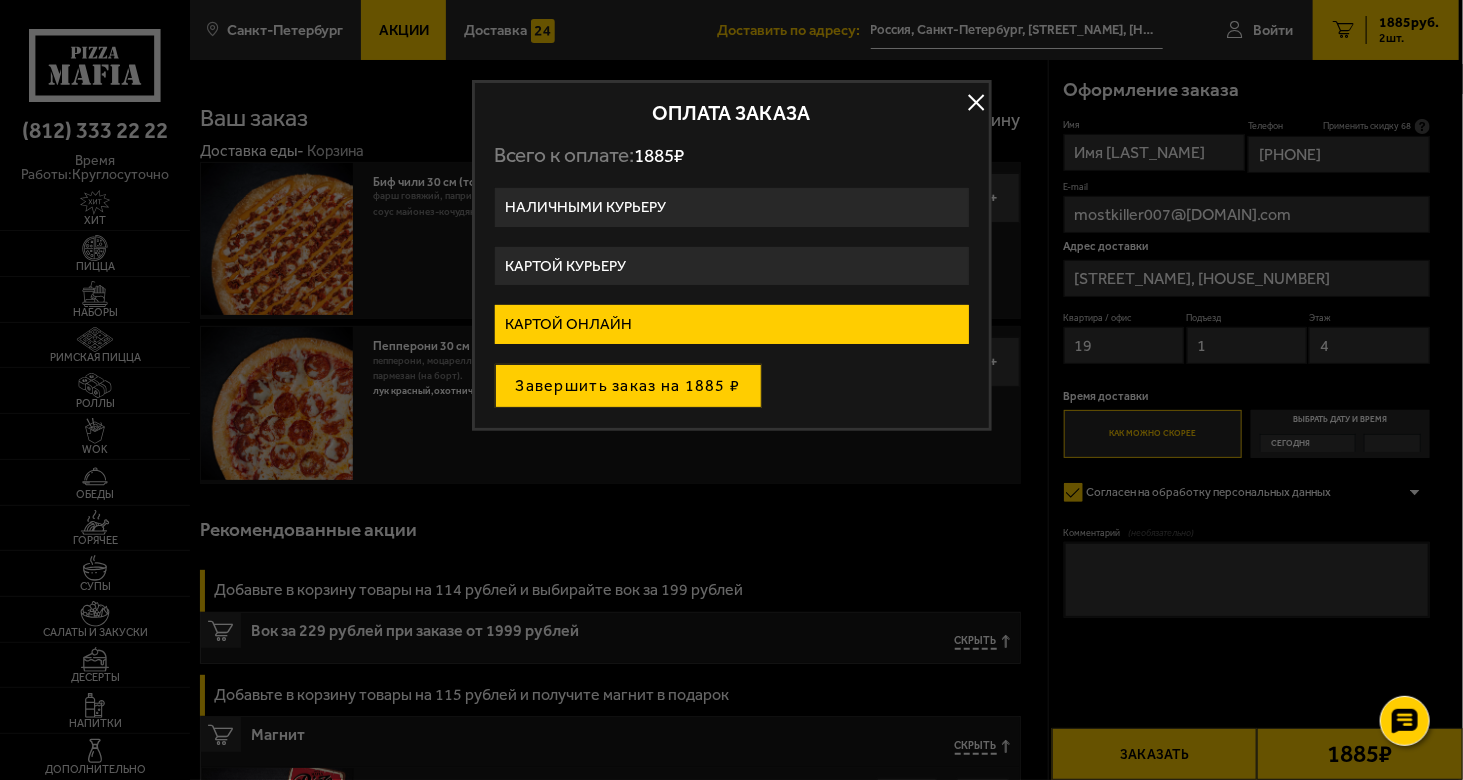 click on "Завершить заказ на 1885 ₽" at bounding box center (628, 386) 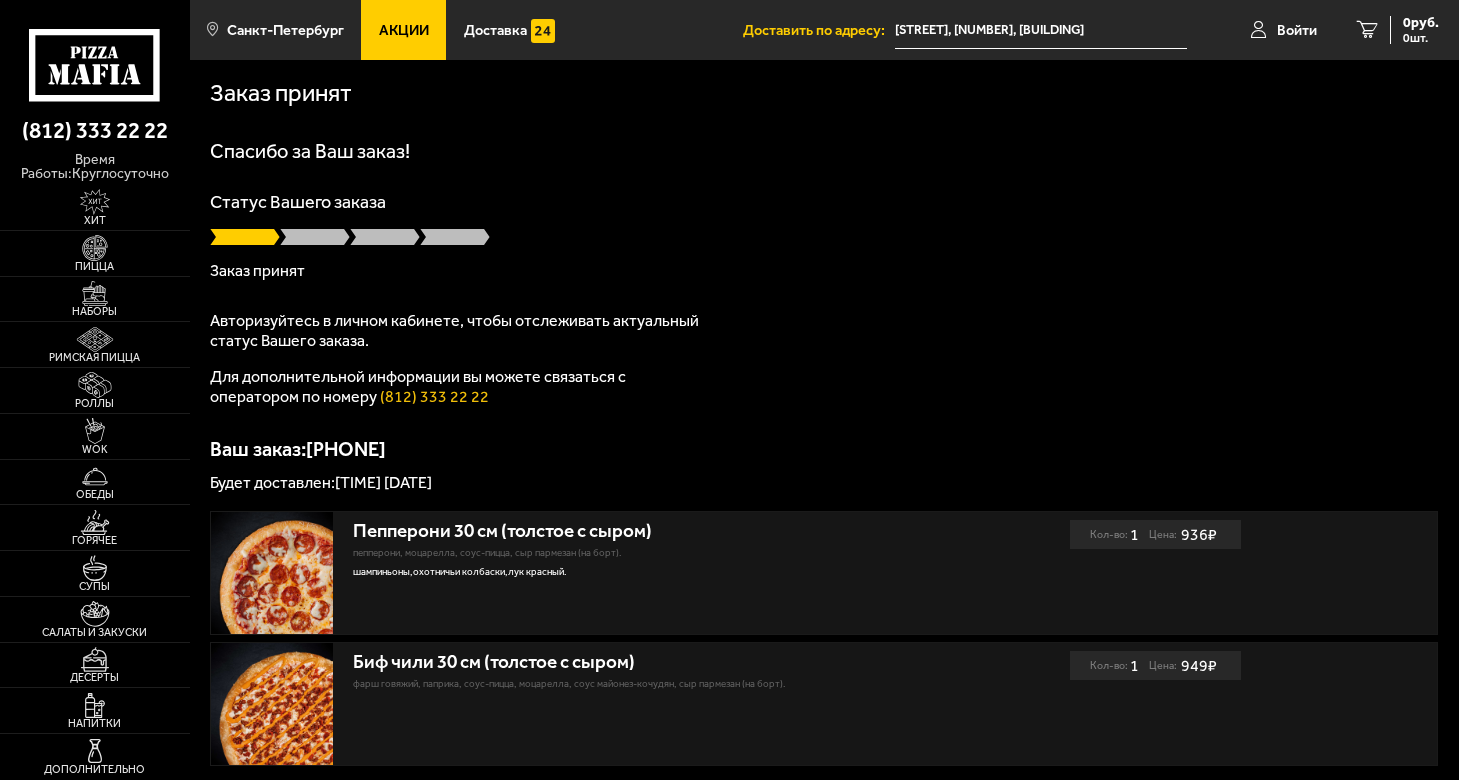 scroll, scrollTop: 0, scrollLeft: 0, axis: both 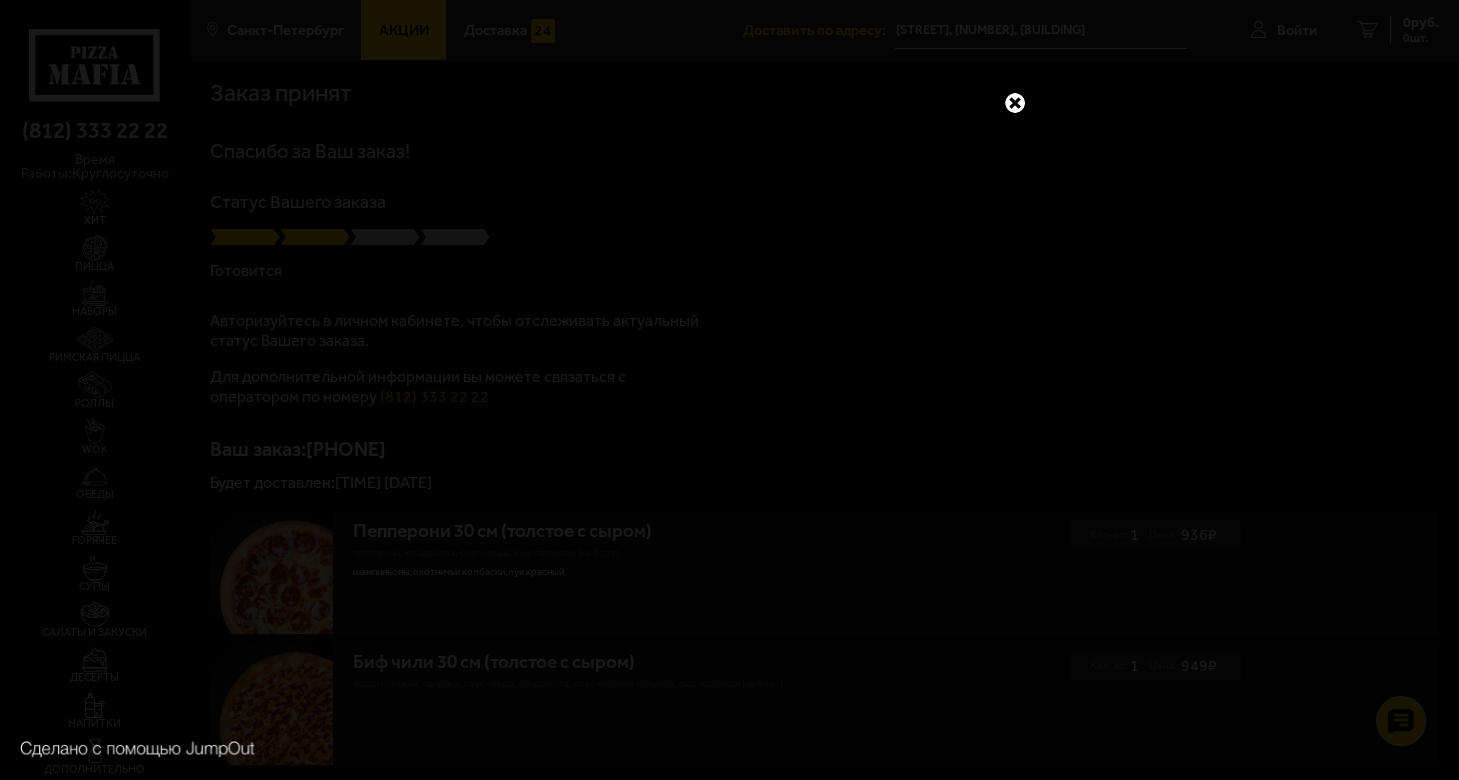 click at bounding box center (1015, 103) 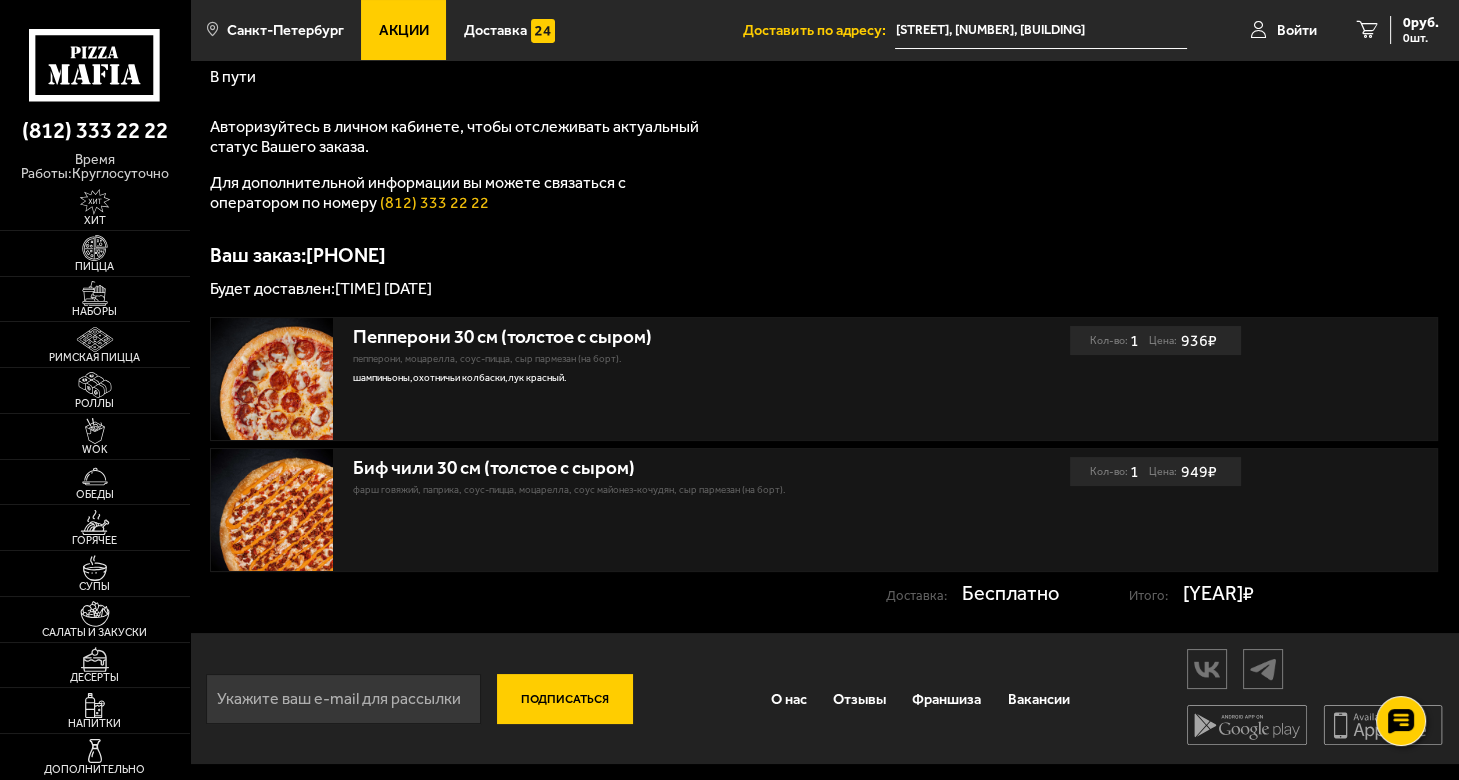 scroll, scrollTop: 0, scrollLeft: 0, axis: both 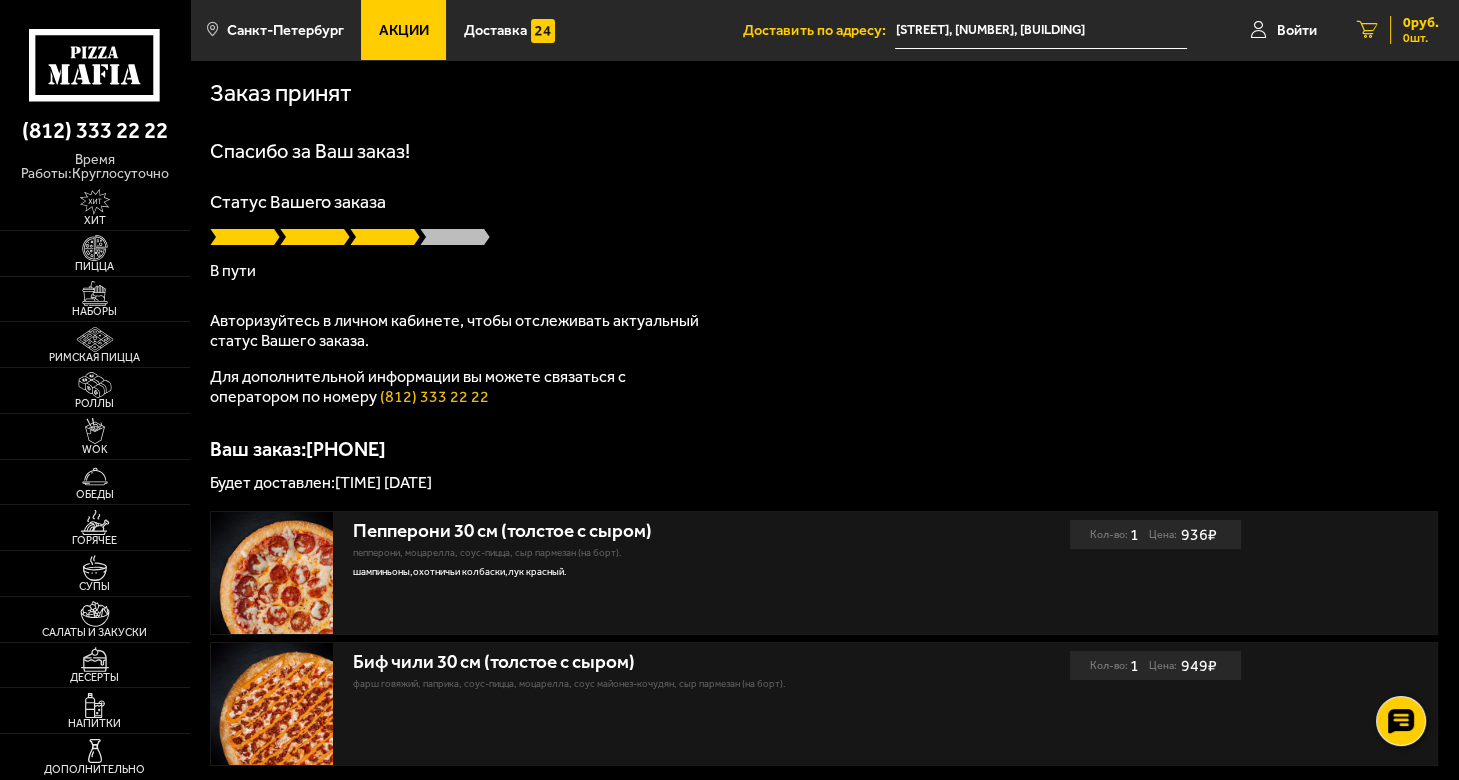 click on "0  руб." at bounding box center (1421, 23) 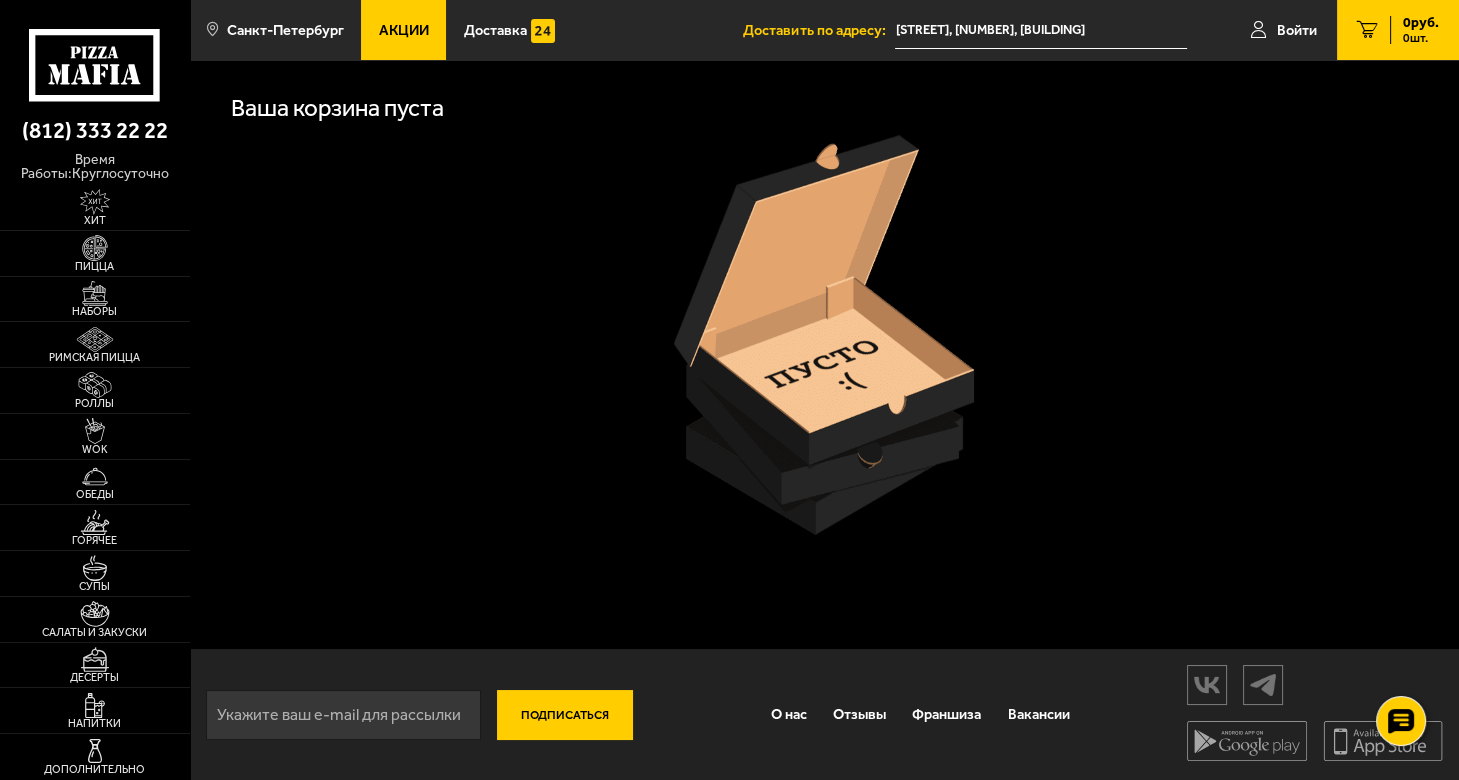 click on "0  руб. 0  шт." at bounding box center (1398, 30) 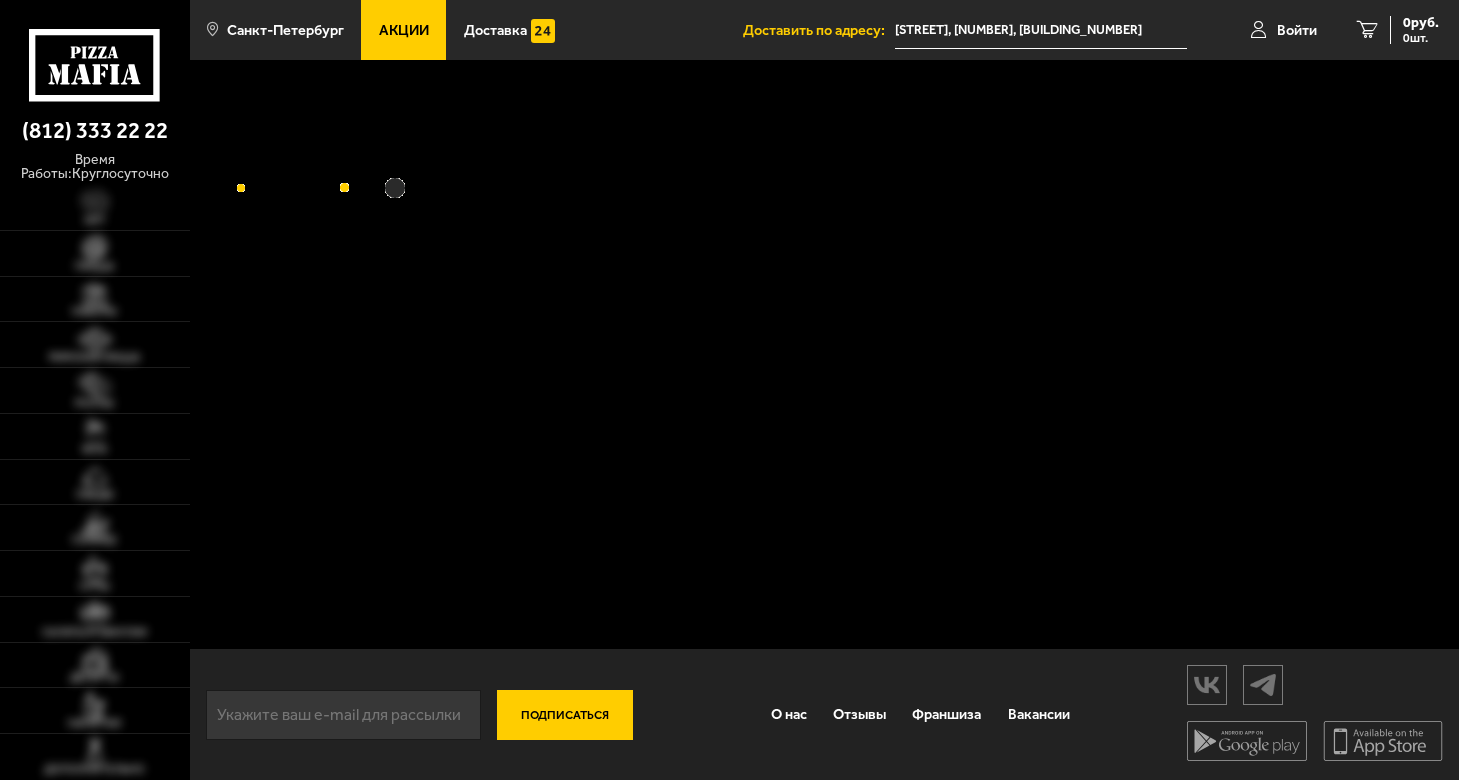 scroll, scrollTop: 0, scrollLeft: 0, axis: both 